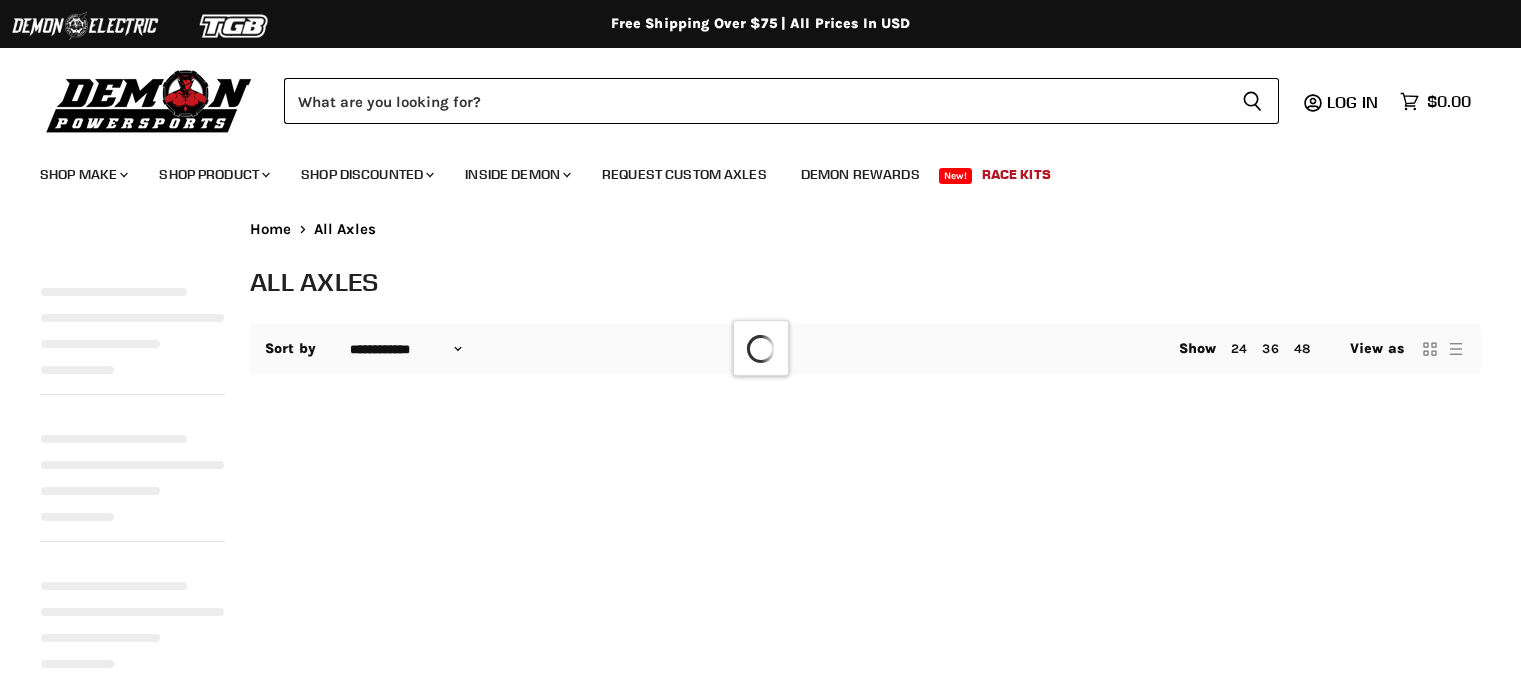 select on "**********" 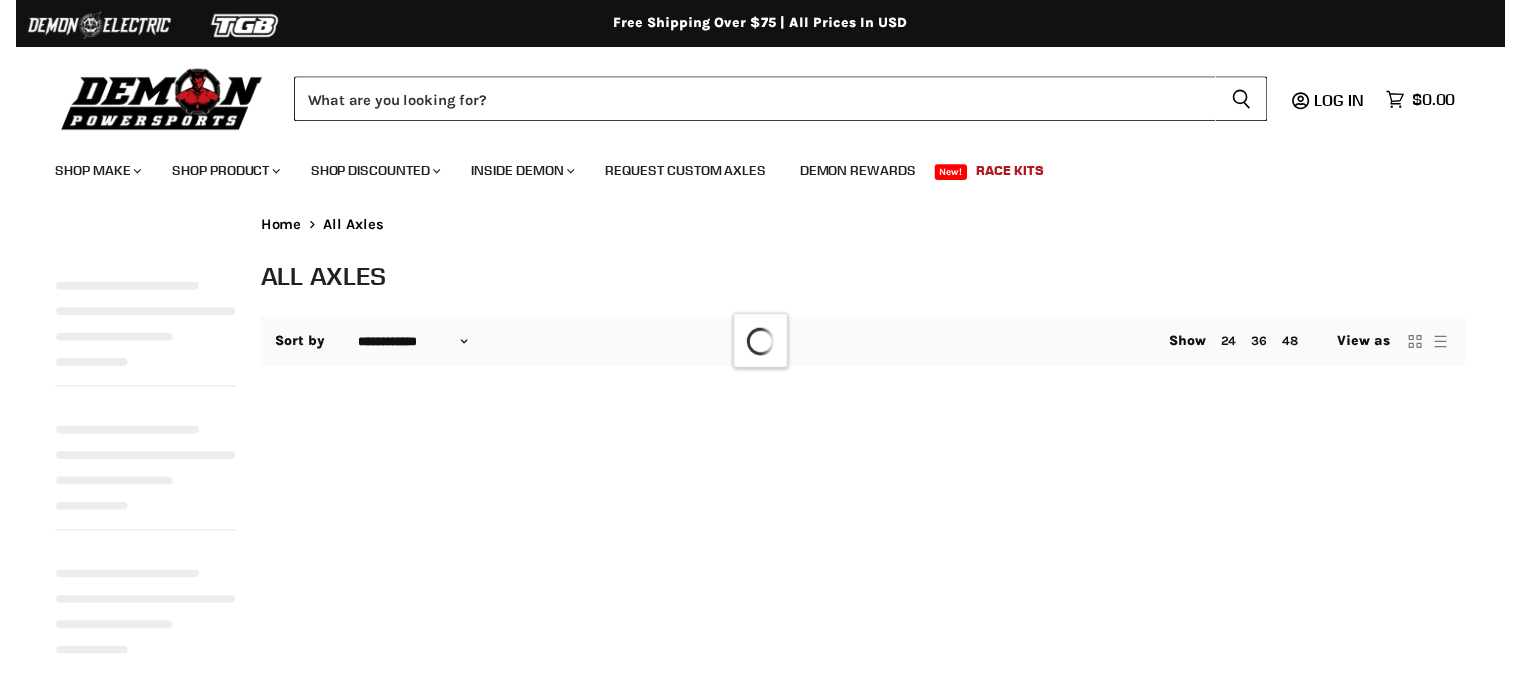 scroll, scrollTop: 0, scrollLeft: 0, axis: both 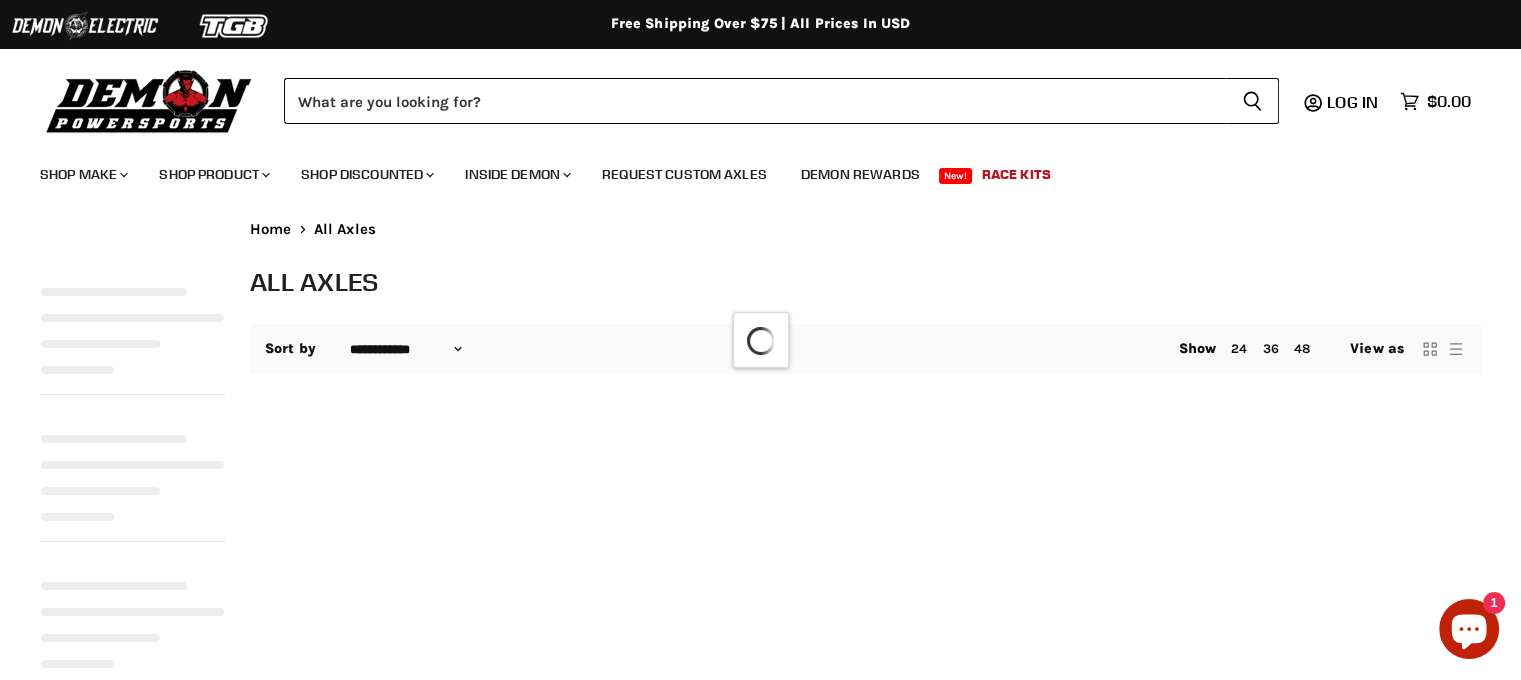 select on "**********" 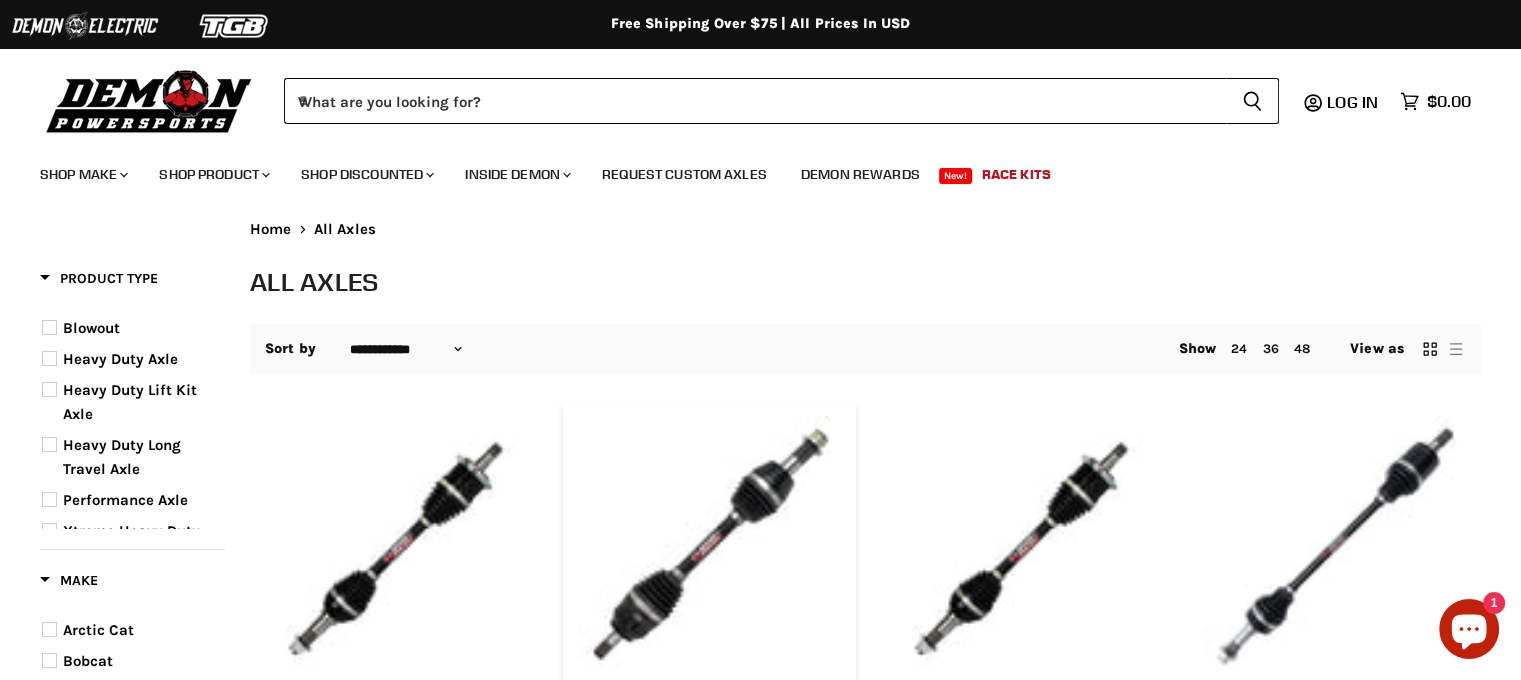 scroll, scrollTop: 0, scrollLeft: 0, axis: both 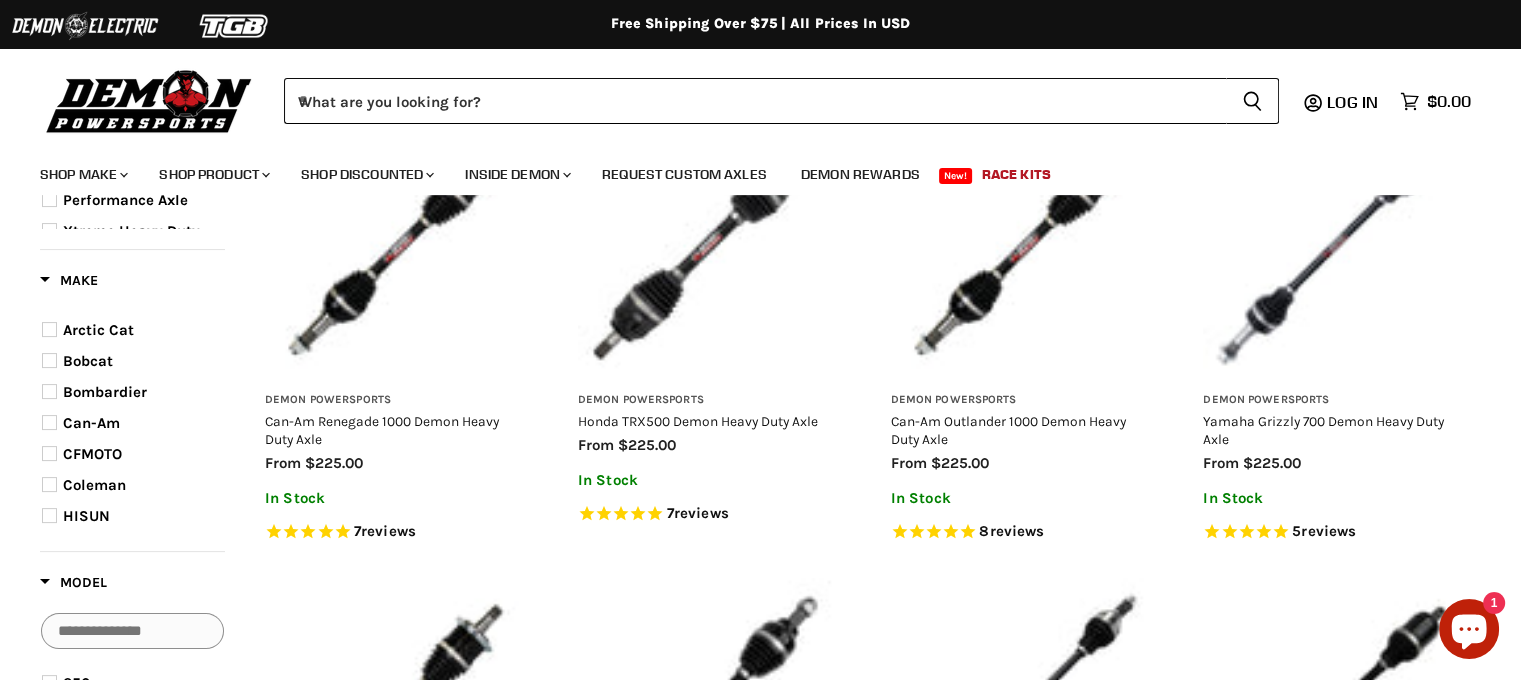 click at bounding box center [49, 422] 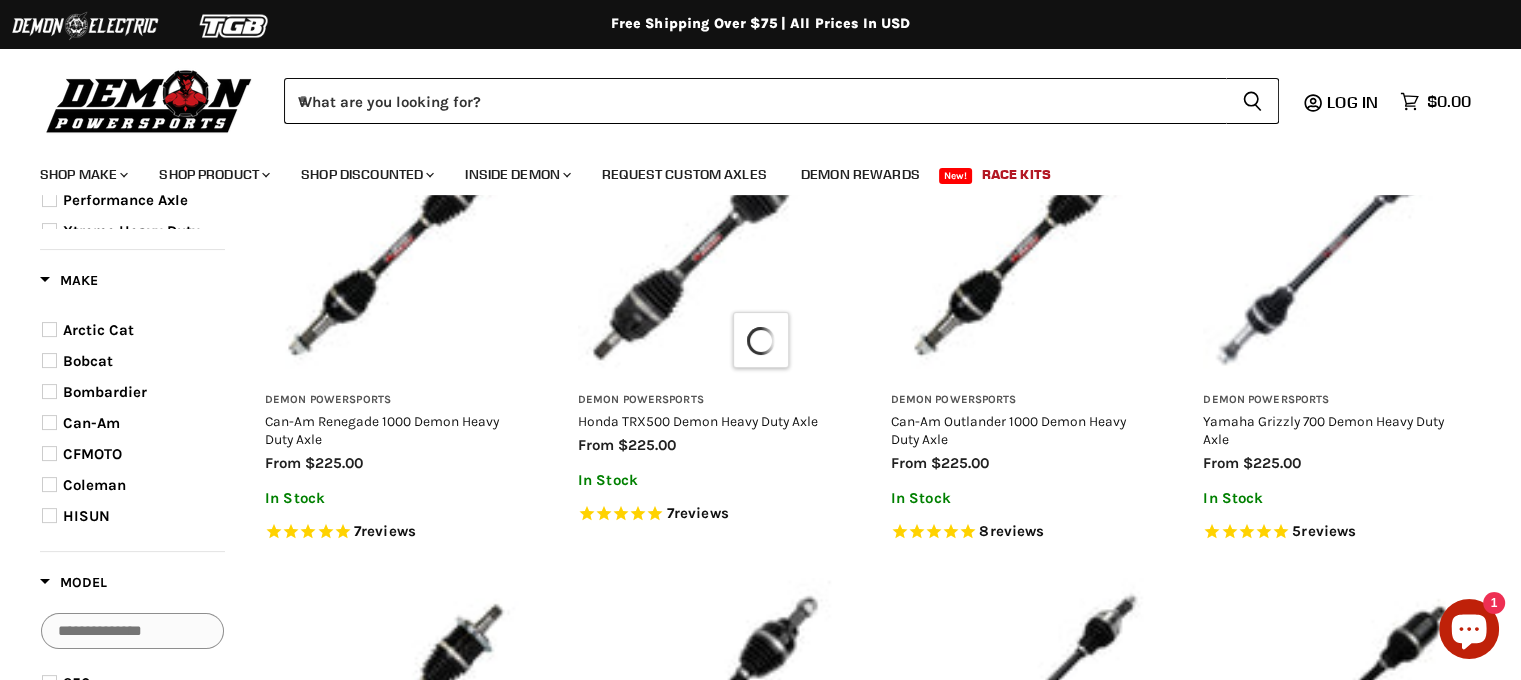 select on "**********" 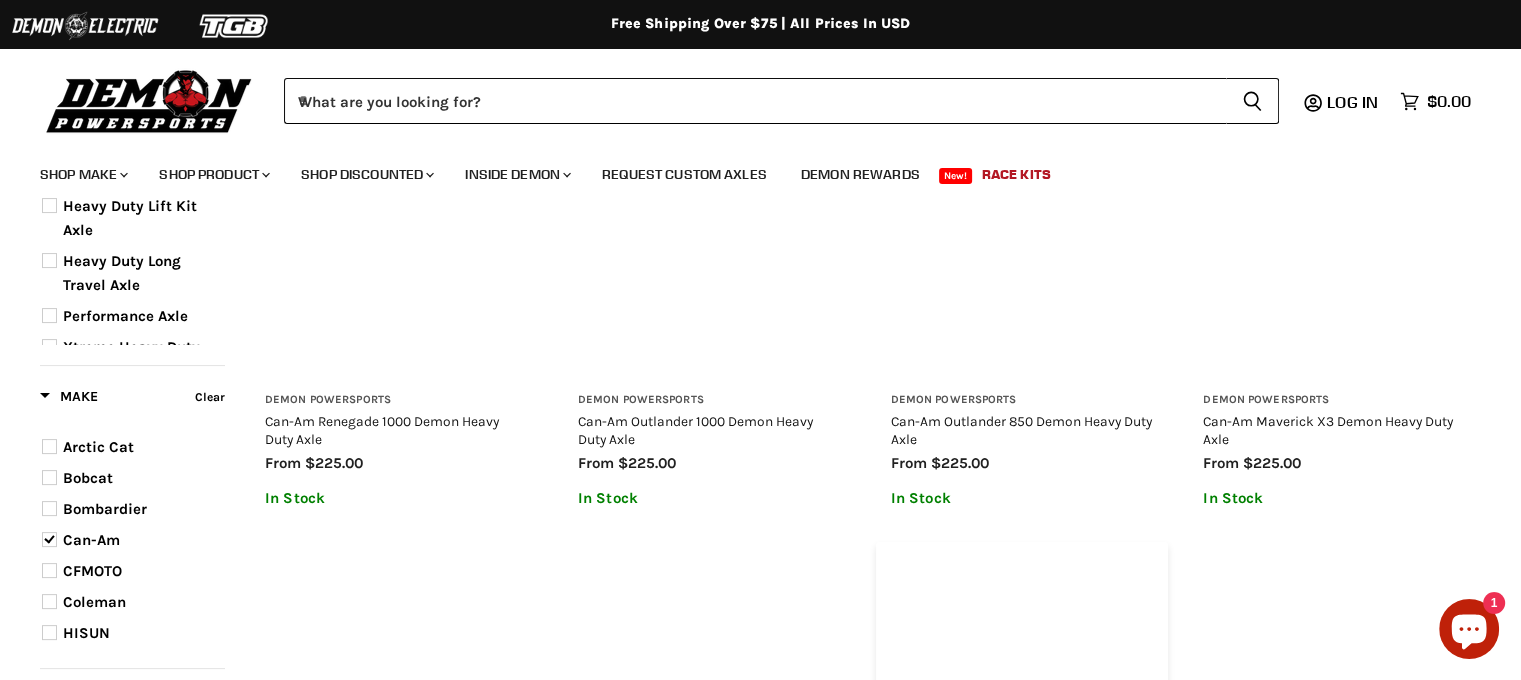 scroll, scrollTop: 415, scrollLeft: 0, axis: vertical 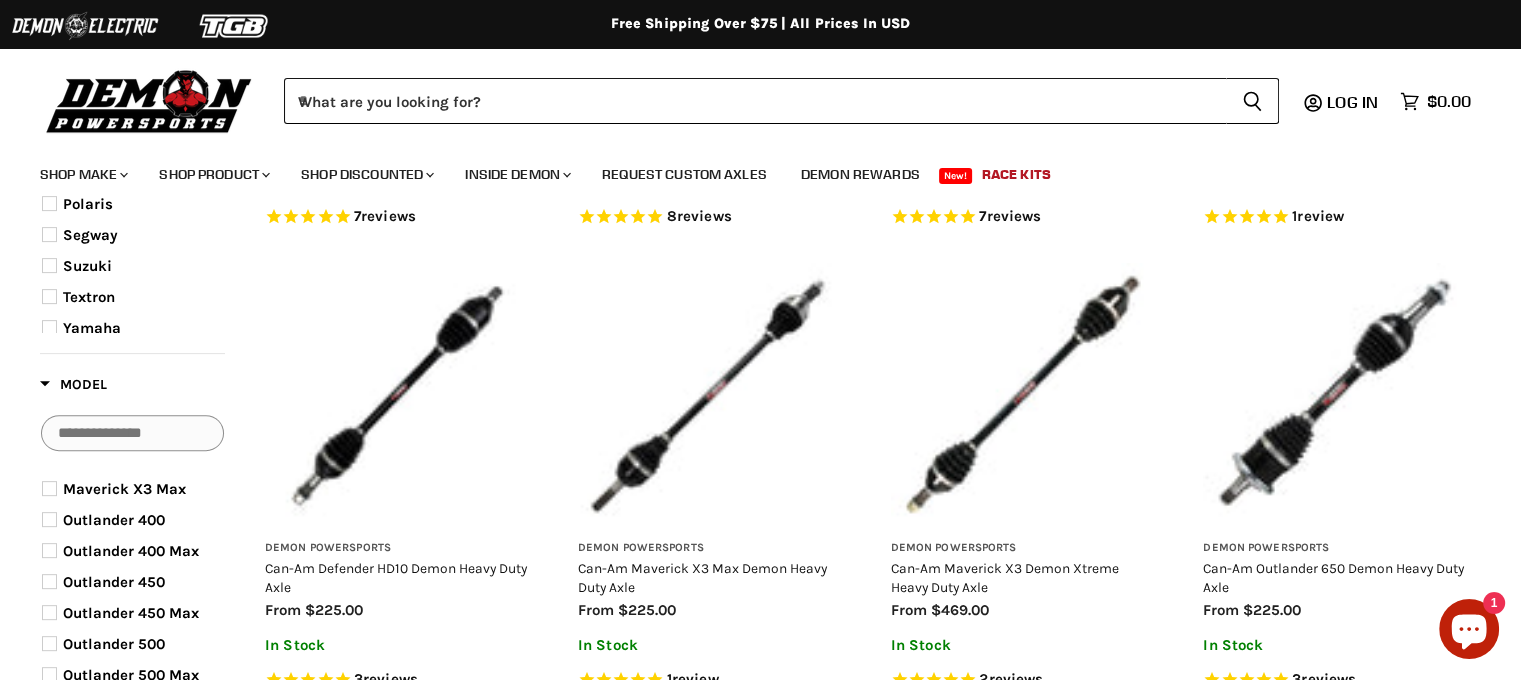 click at bounding box center [49, 457] 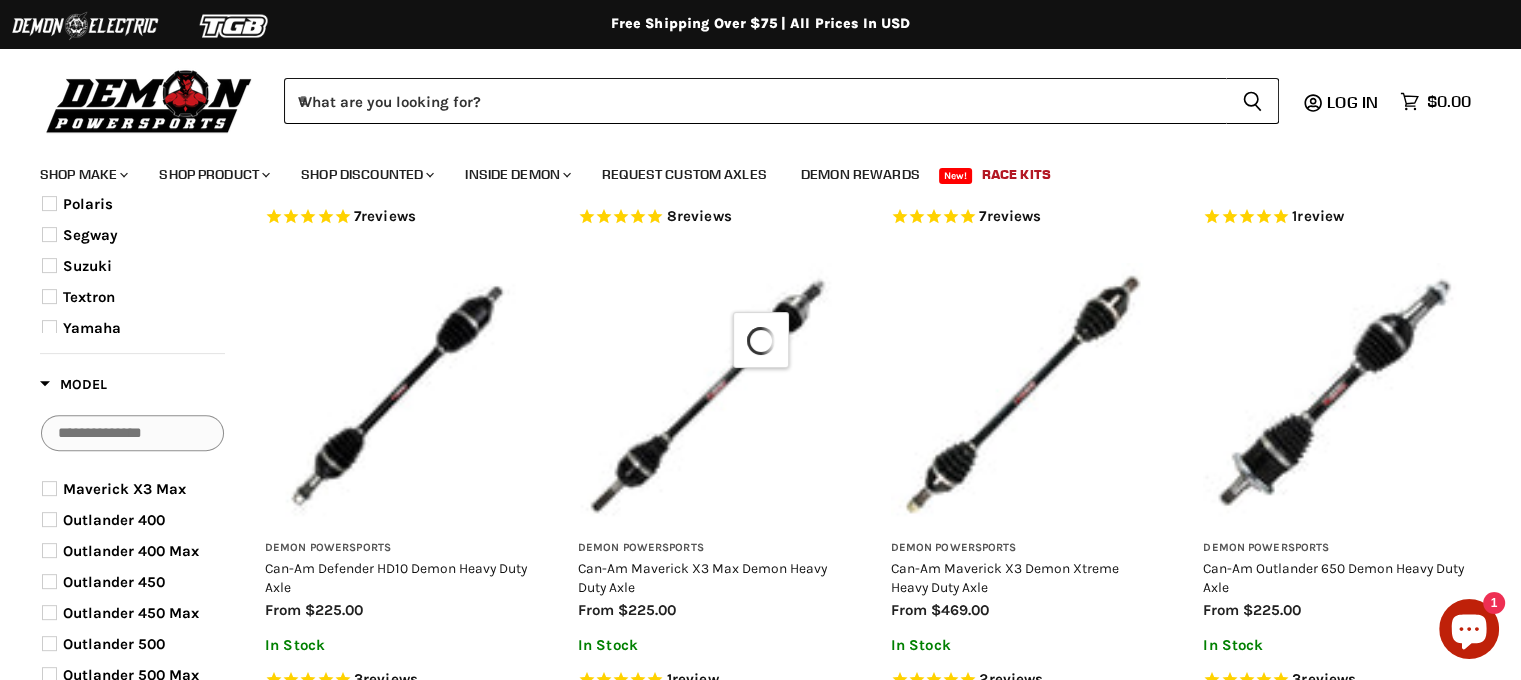 scroll, scrollTop: 466, scrollLeft: 0, axis: vertical 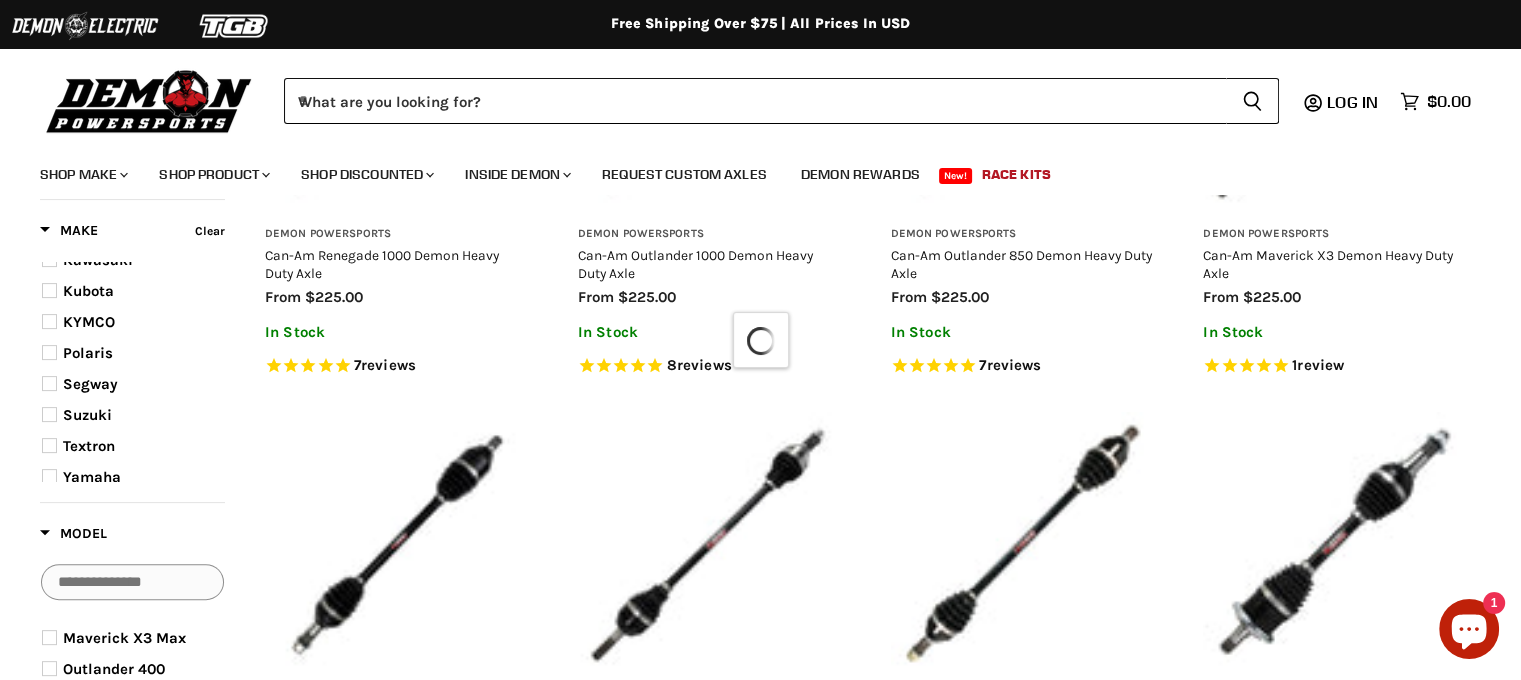 select on "**********" 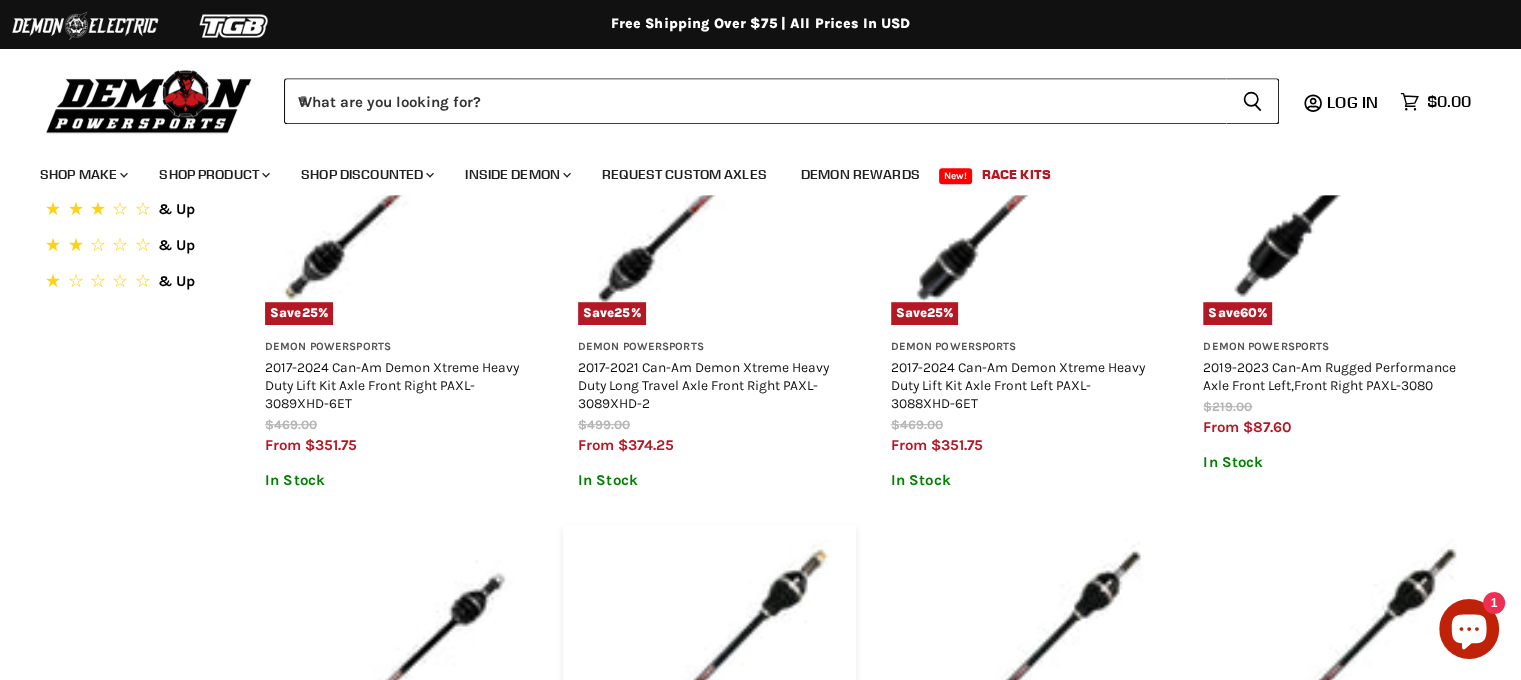 scroll, scrollTop: 1266, scrollLeft: 0, axis: vertical 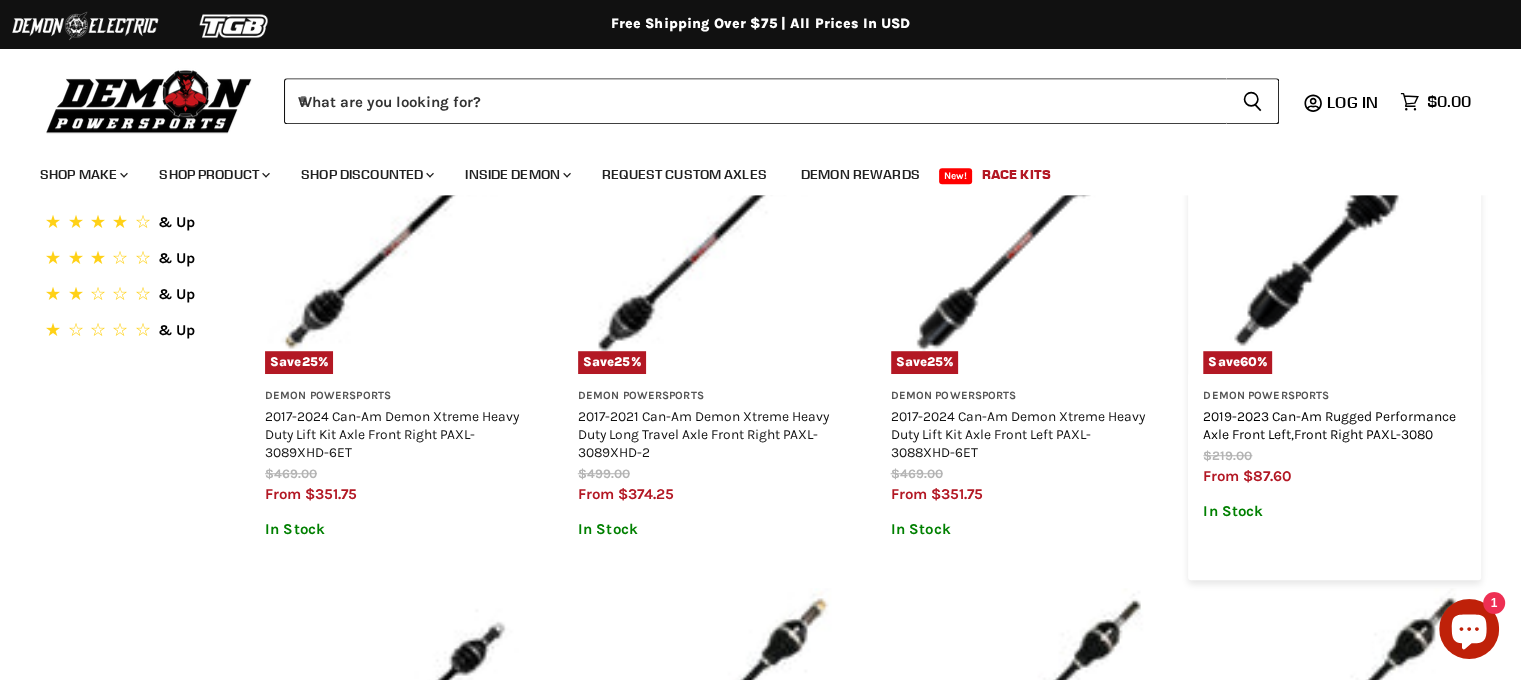 click on "2019-2023 Can-Am Rugged Performance Axle Front Left,Front Right PAXL-3080" at bounding box center (1329, 425) 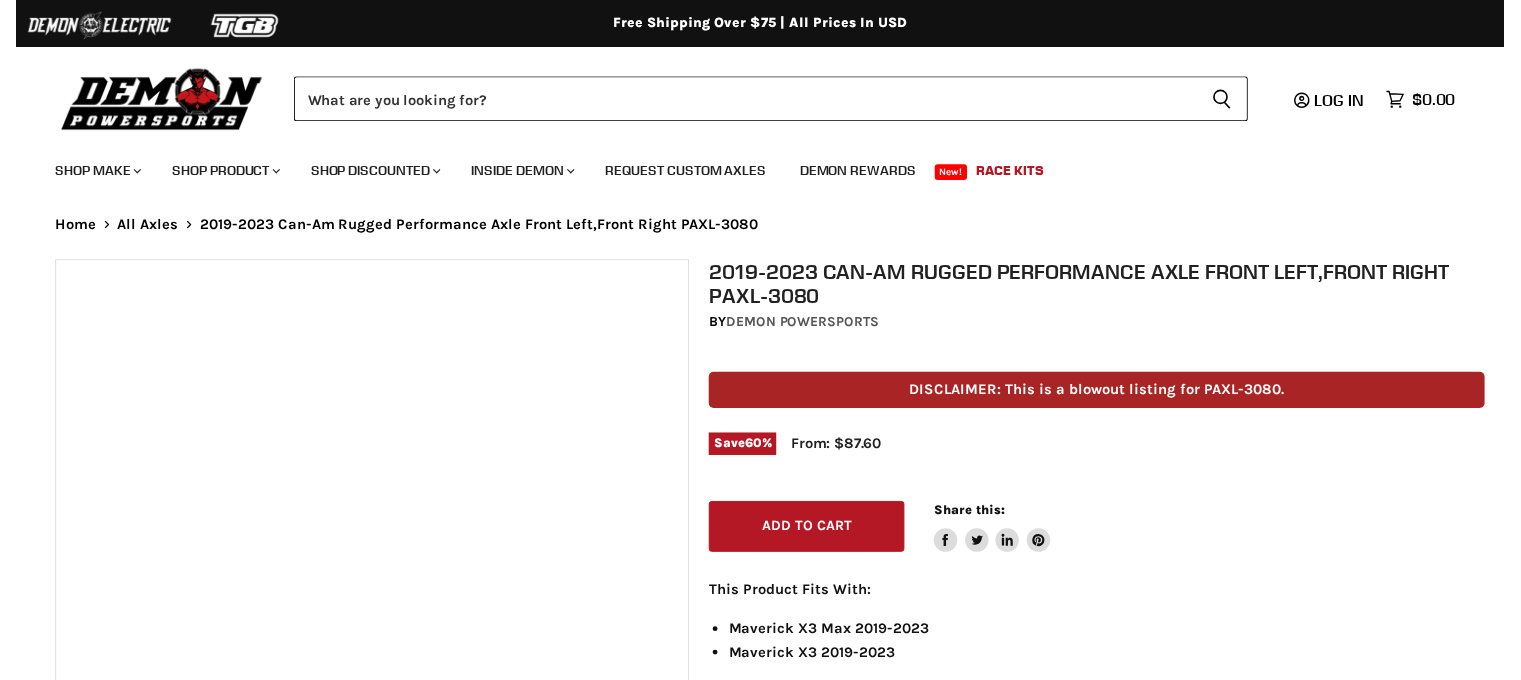 scroll, scrollTop: 0, scrollLeft: 0, axis: both 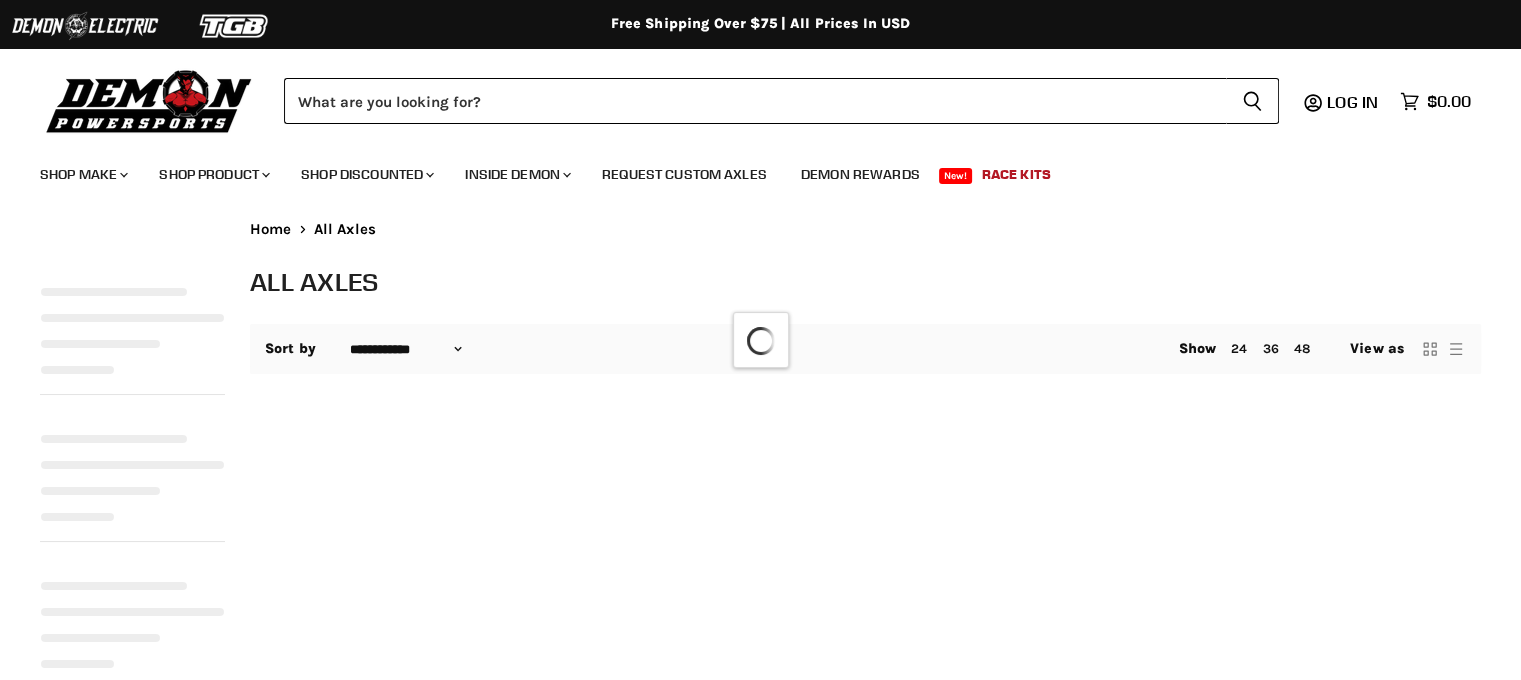 select on "**********" 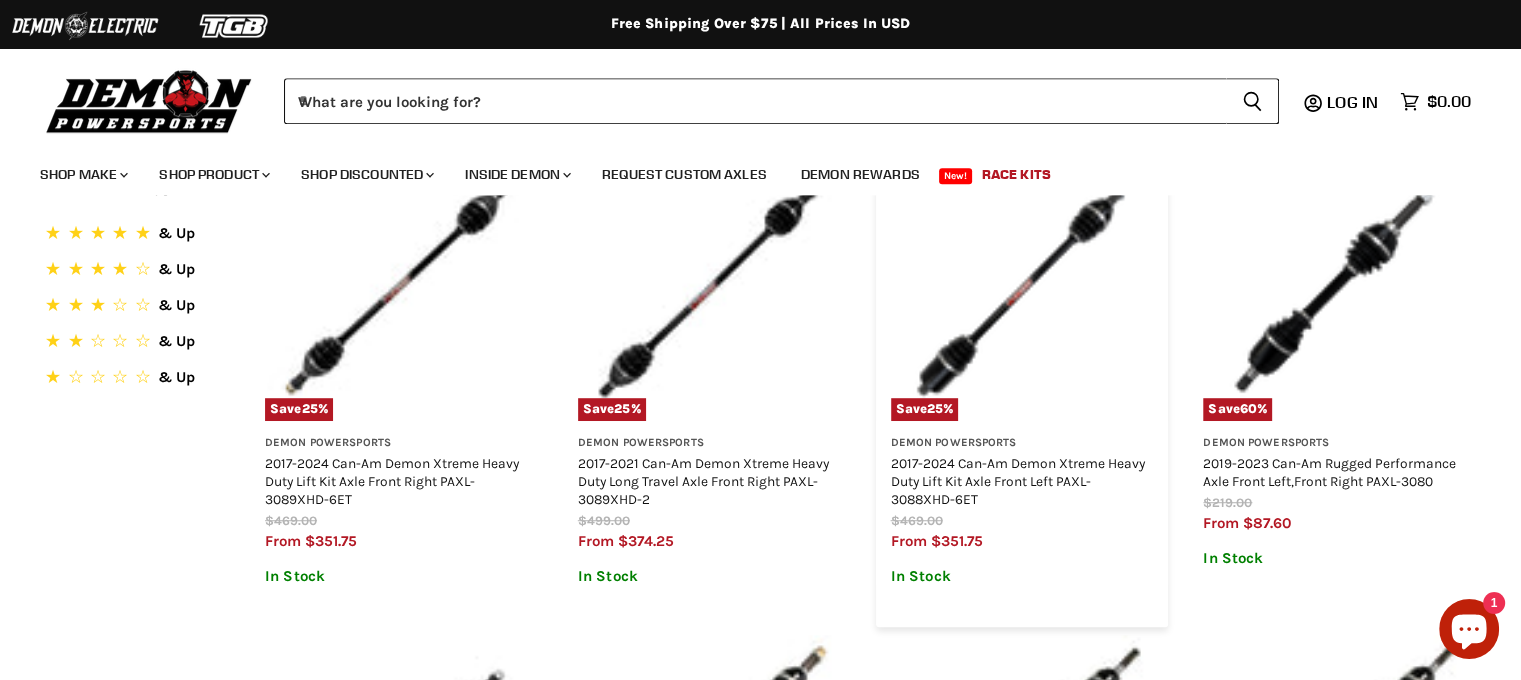 scroll, scrollTop: 1266, scrollLeft: 0, axis: vertical 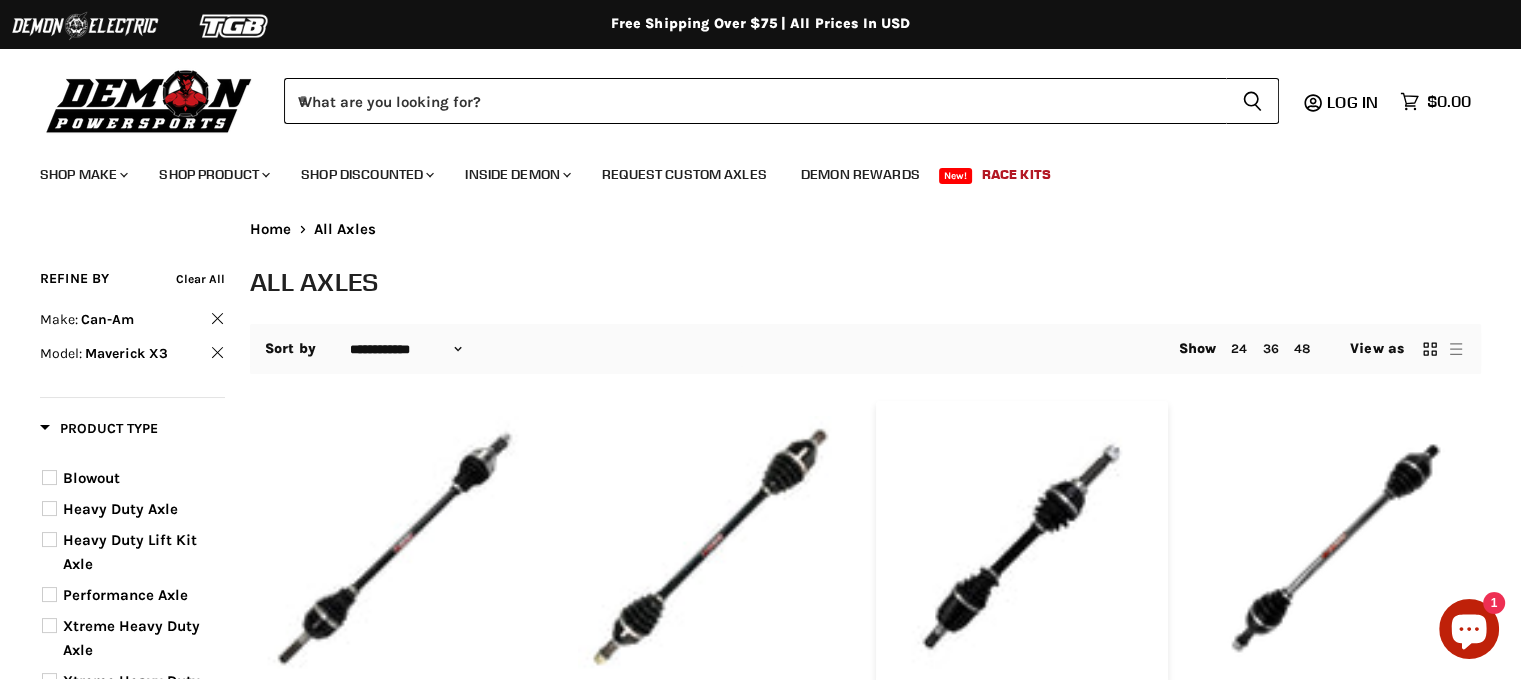 click at bounding box center [1022, 547] 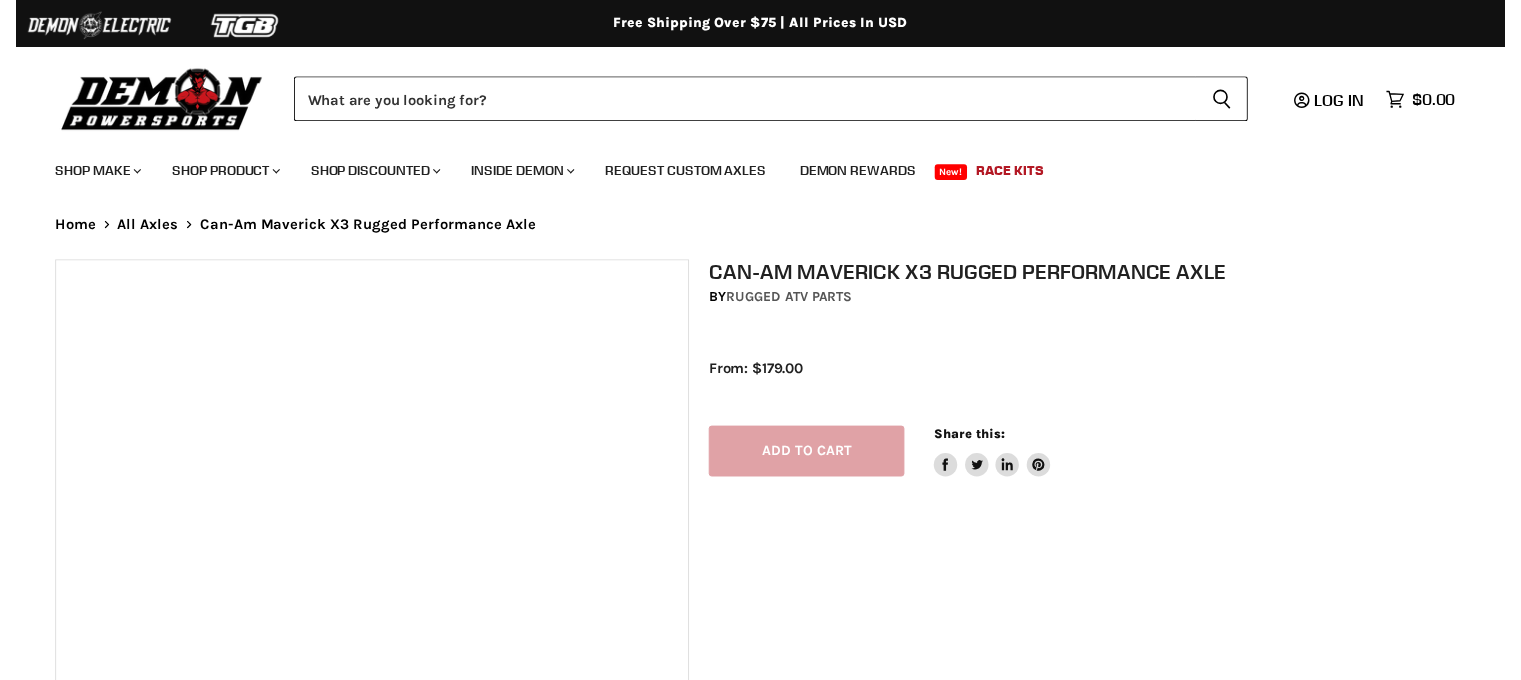 scroll, scrollTop: 0, scrollLeft: 0, axis: both 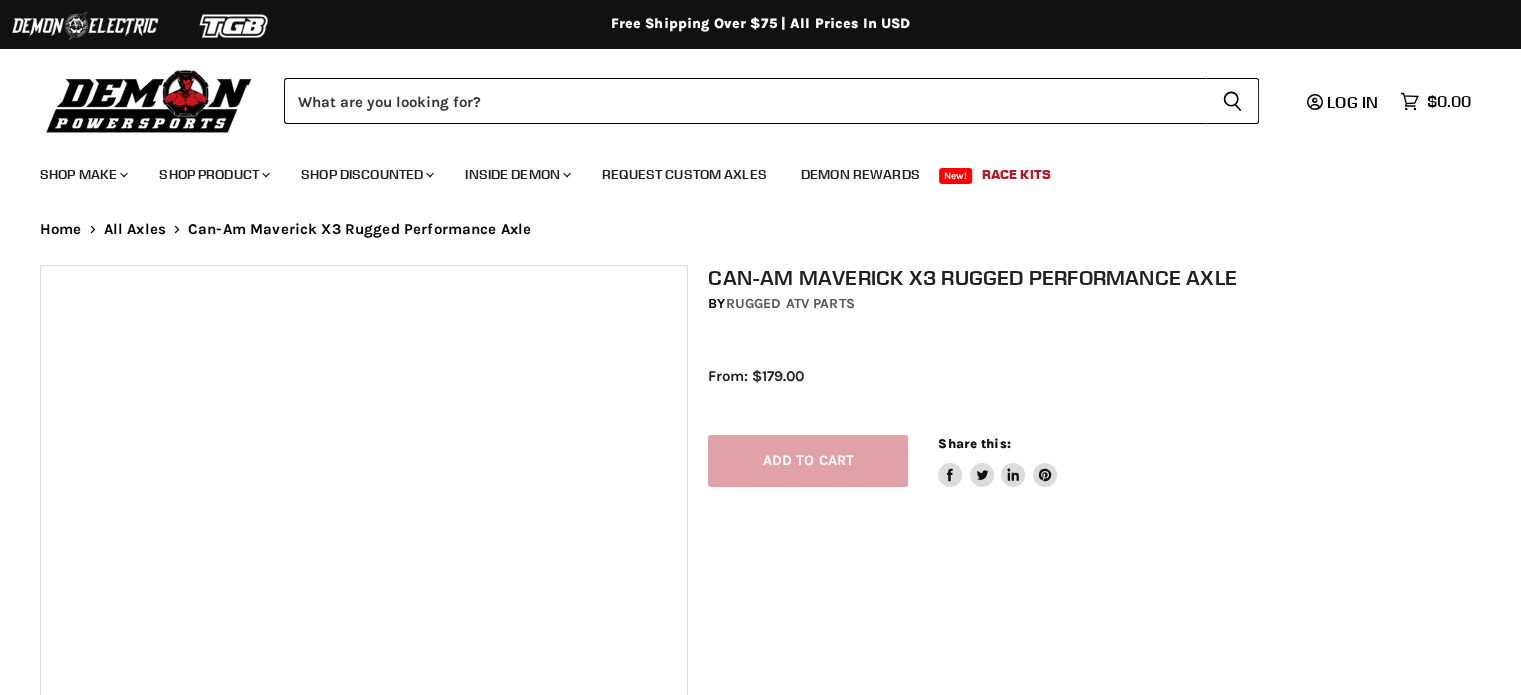 select on "******" 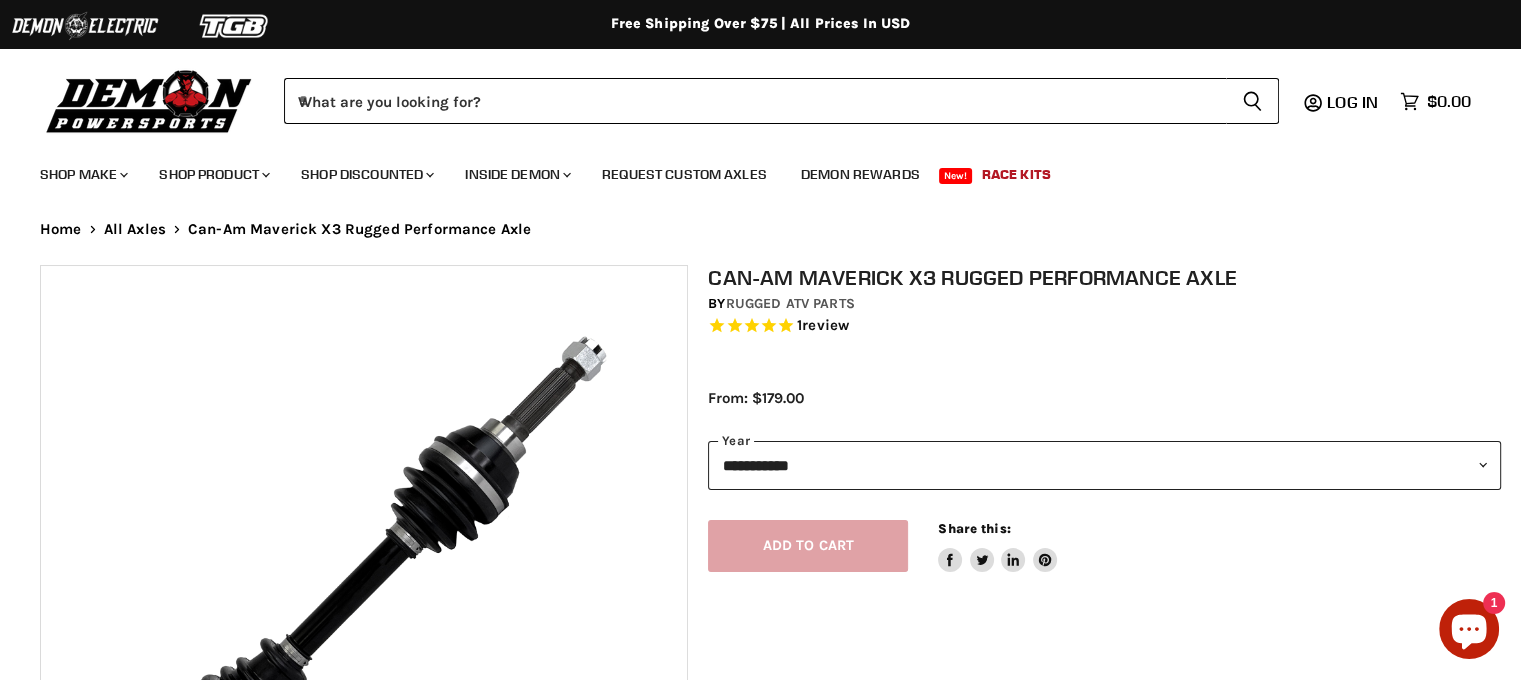 scroll, scrollTop: 0, scrollLeft: 0, axis: both 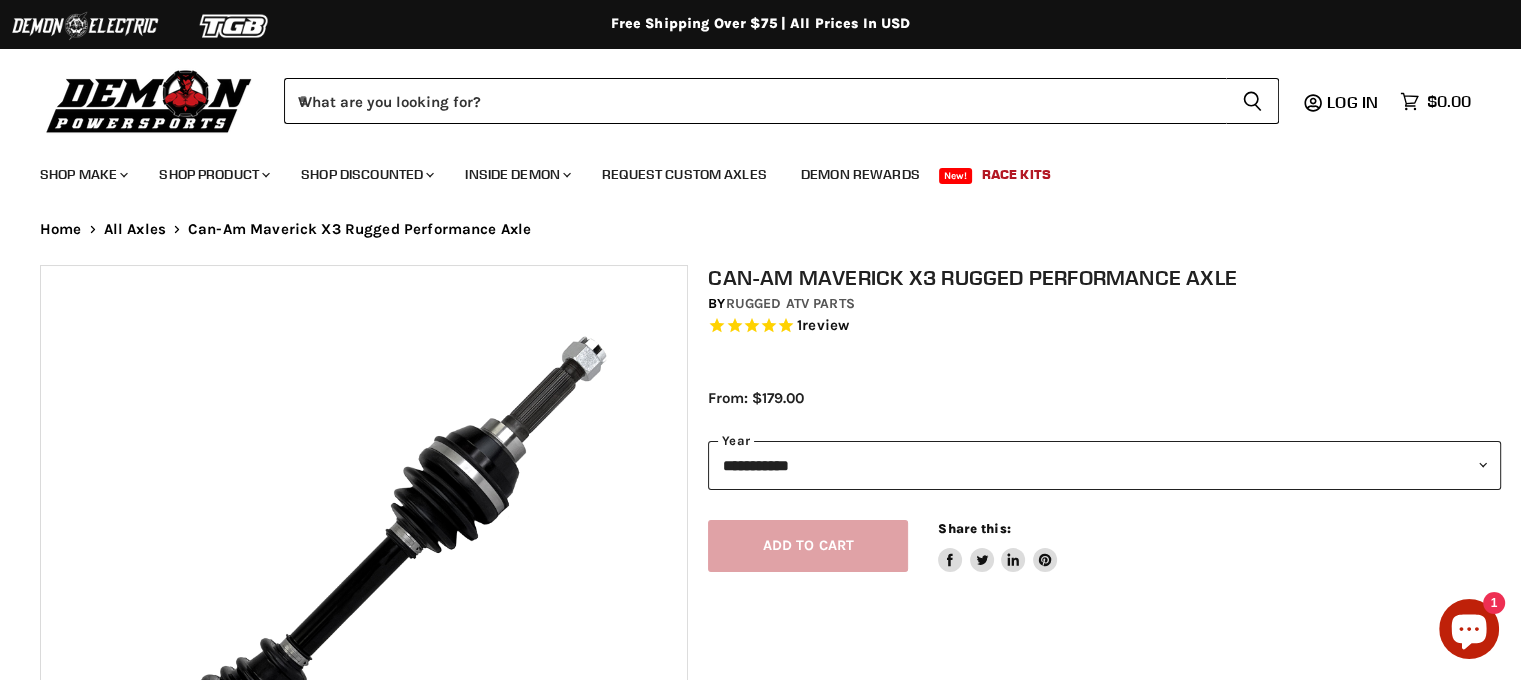 click on "**********" at bounding box center [1104, 465] 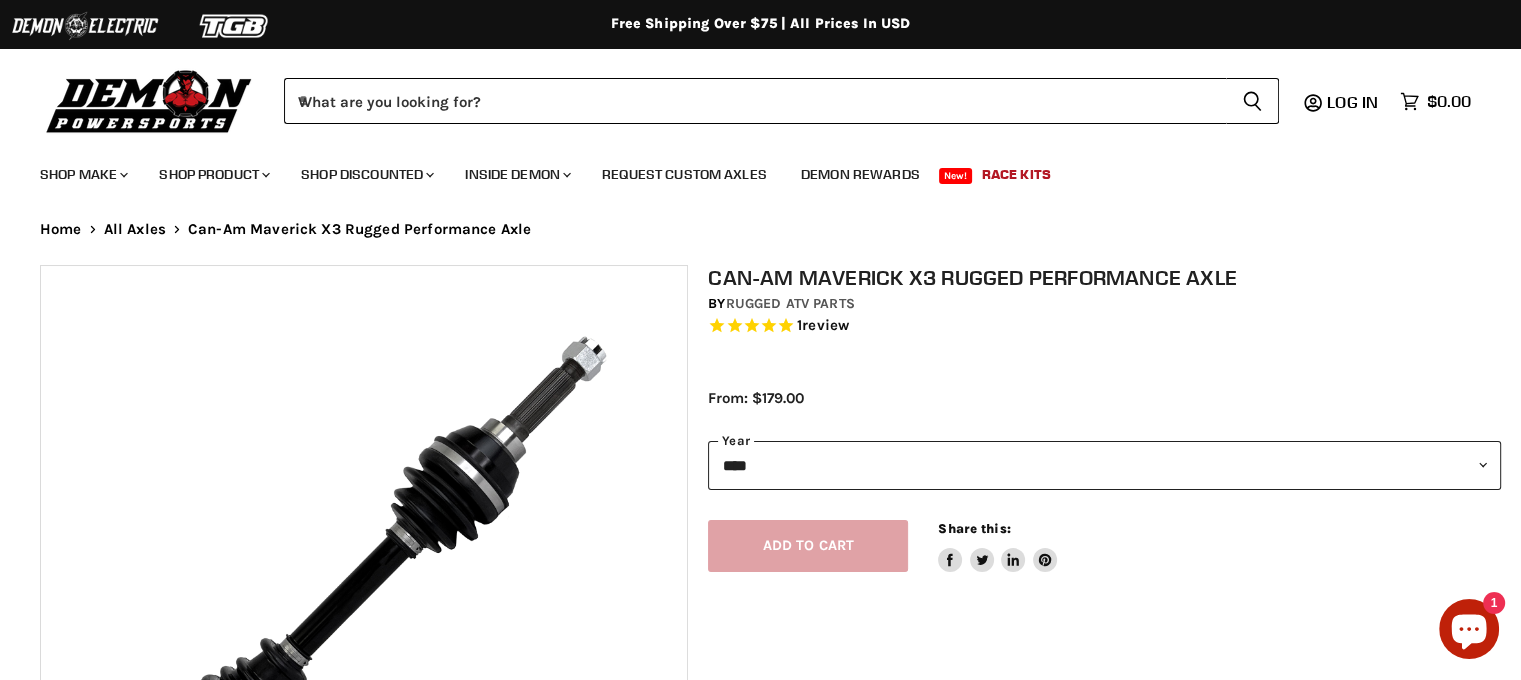 click on "**********" at bounding box center (1104, 465) 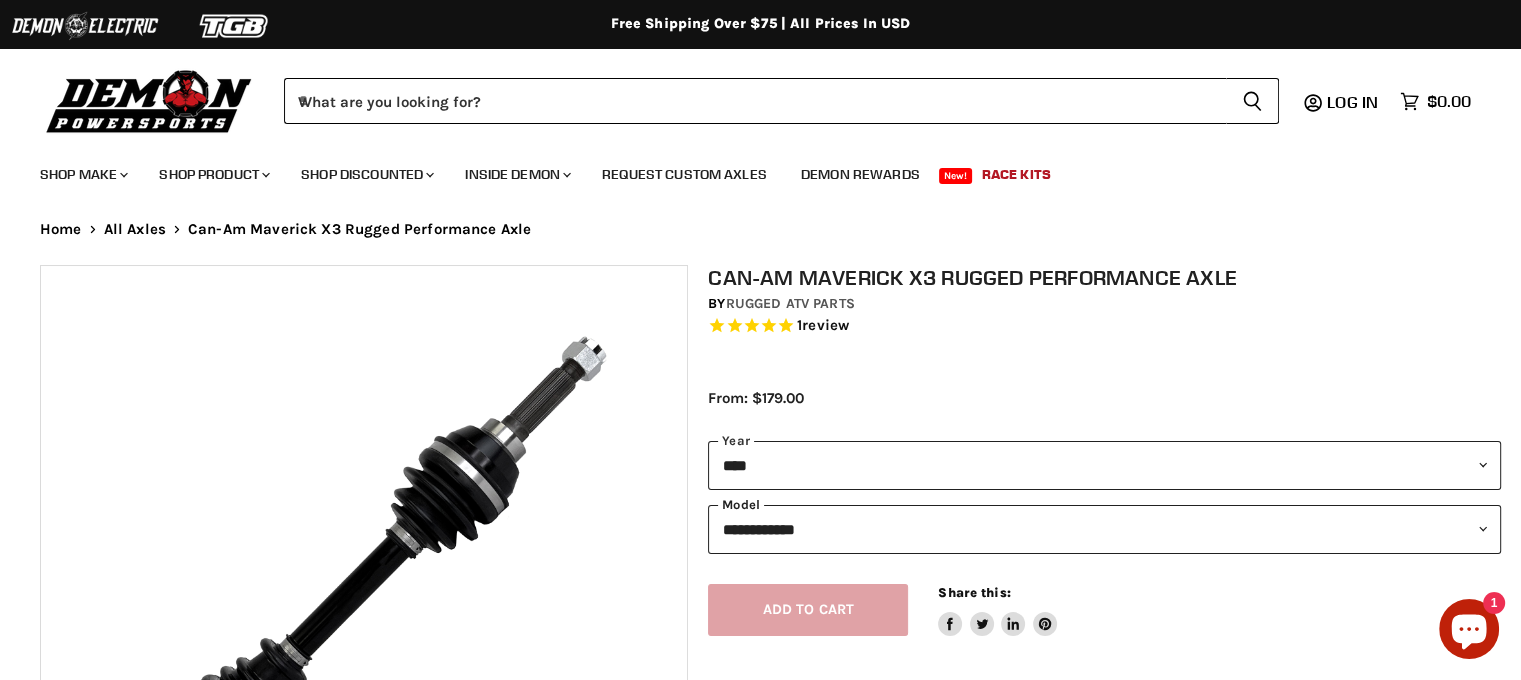 click on "**********" at bounding box center [1104, 529] 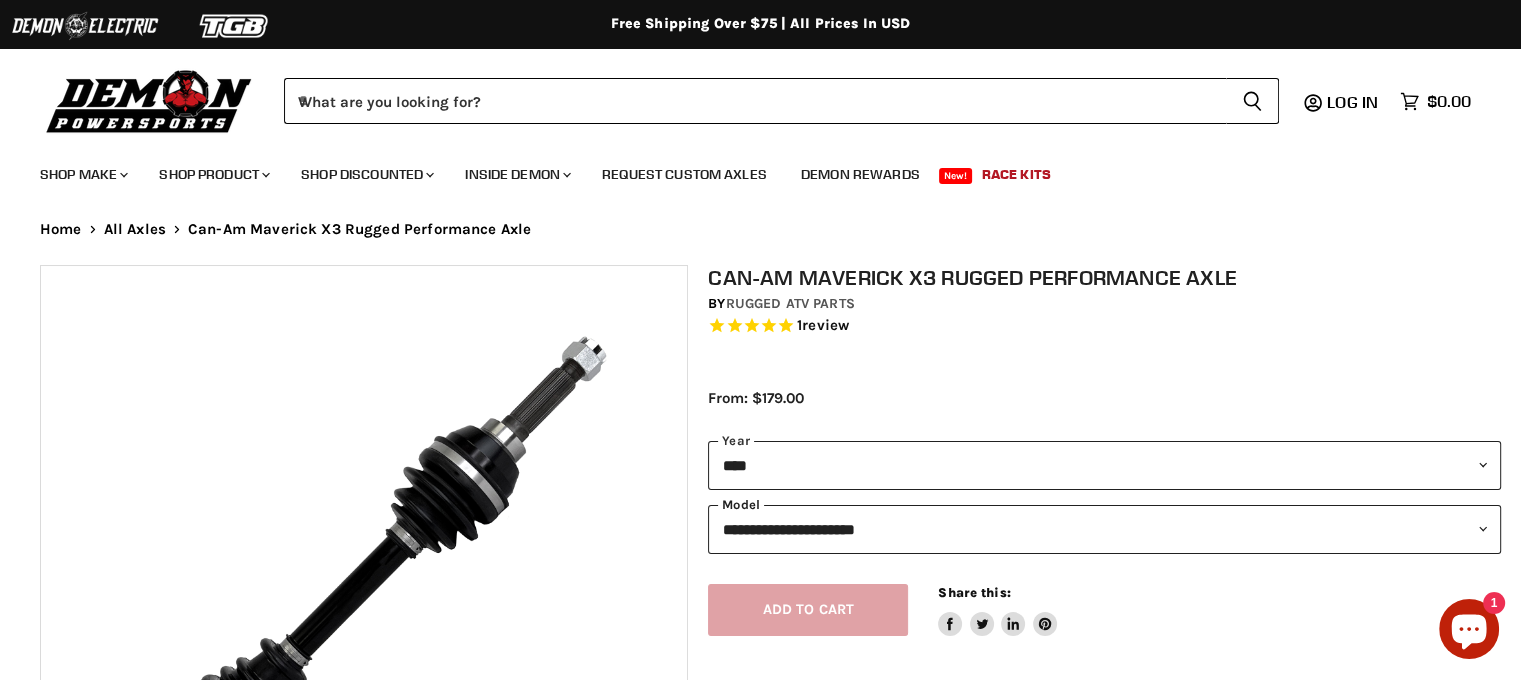 click on "**********" at bounding box center [1104, 529] 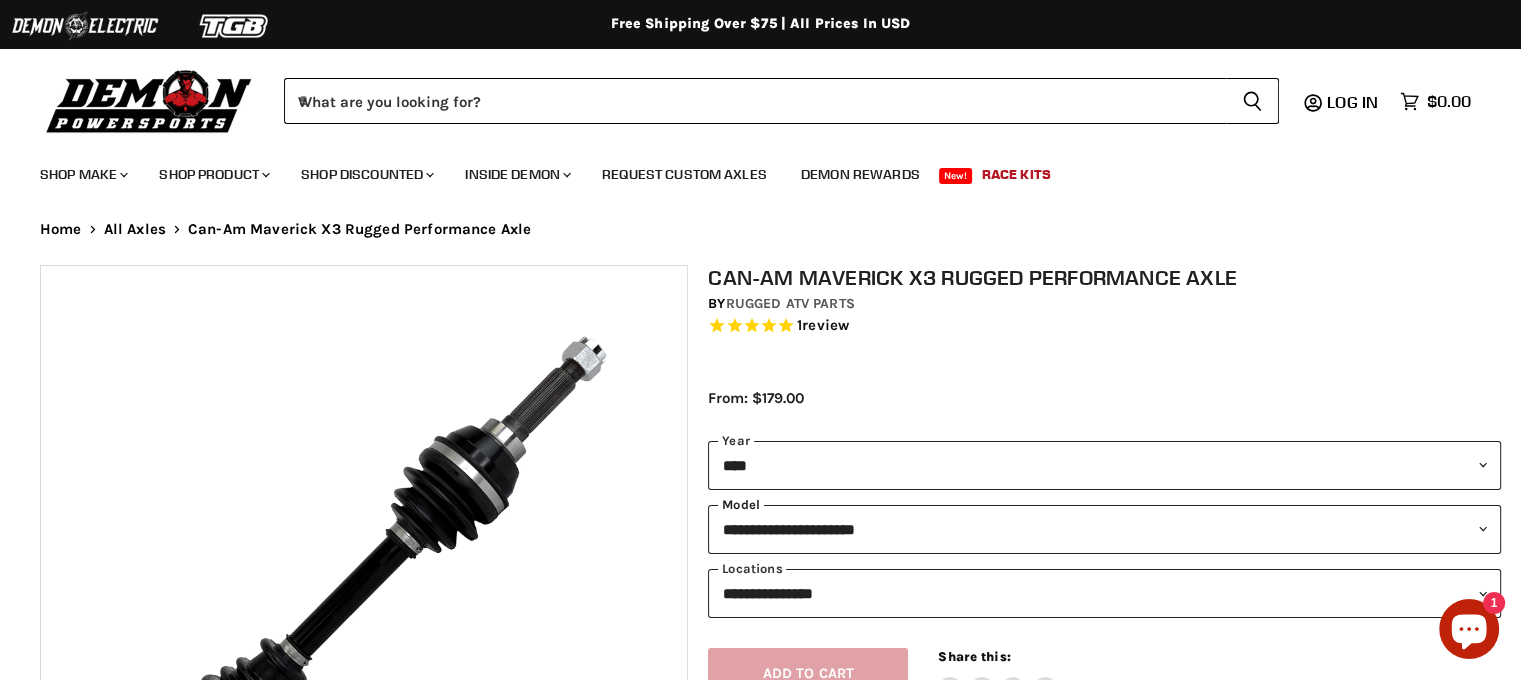 scroll, scrollTop: 100, scrollLeft: 0, axis: vertical 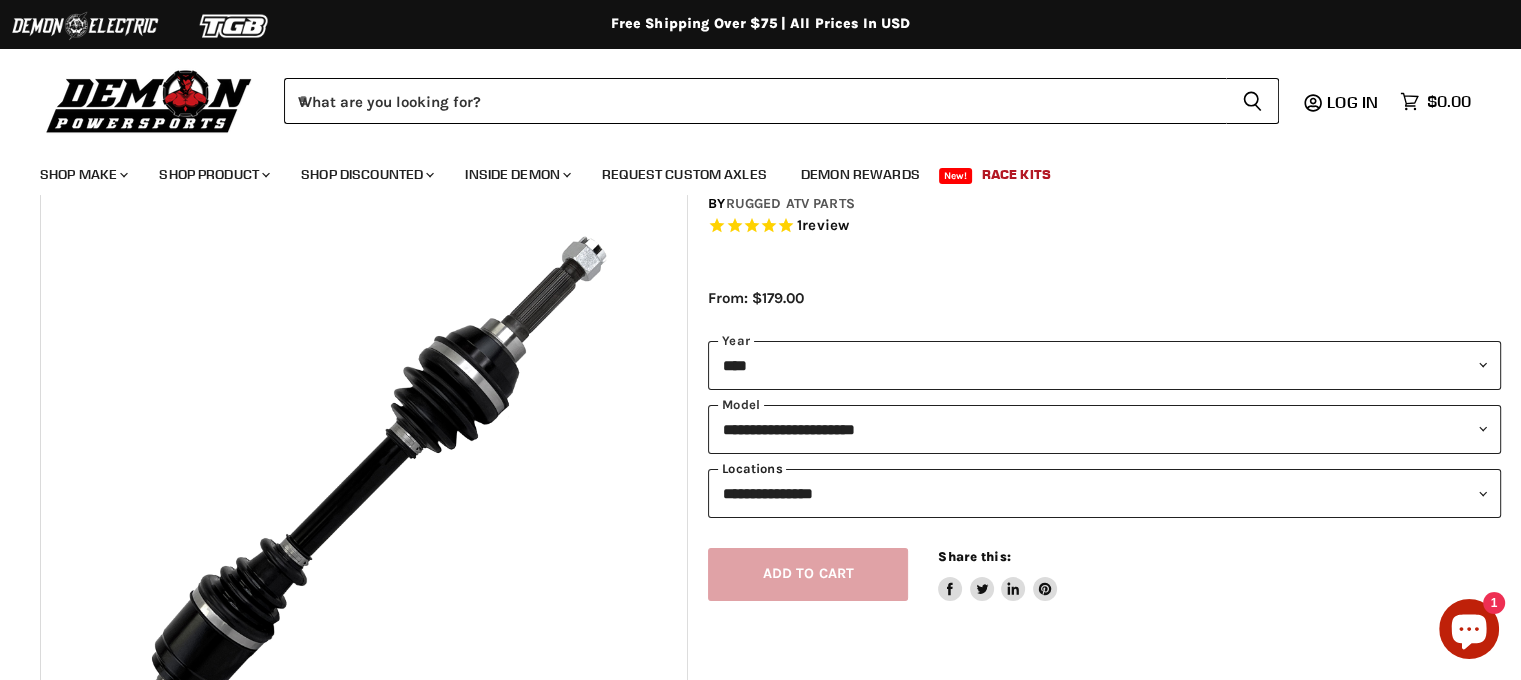 click on "**********" at bounding box center [1104, 493] 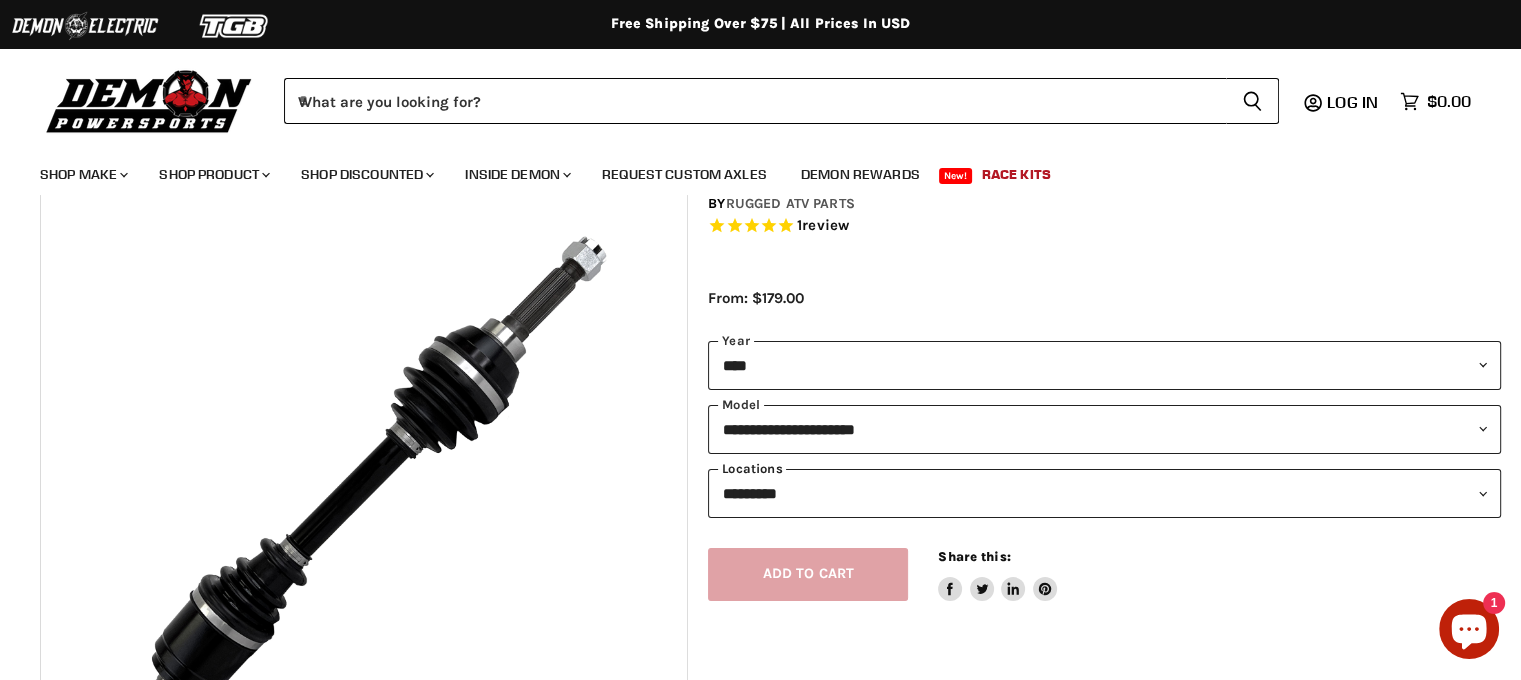 click on "**********" at bounding box center (1104, 493) 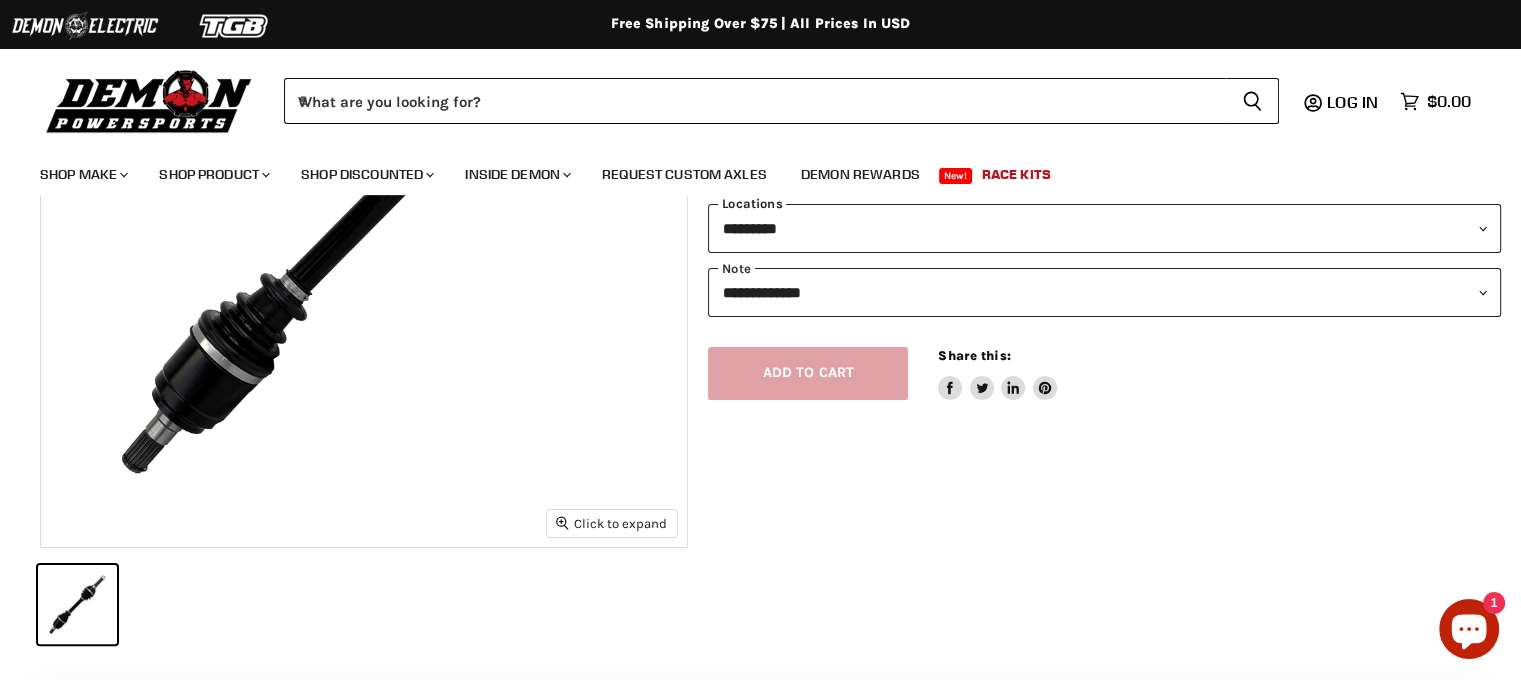 scroll, scrollTop: 400, scrollLeft: 0, axis: vertical 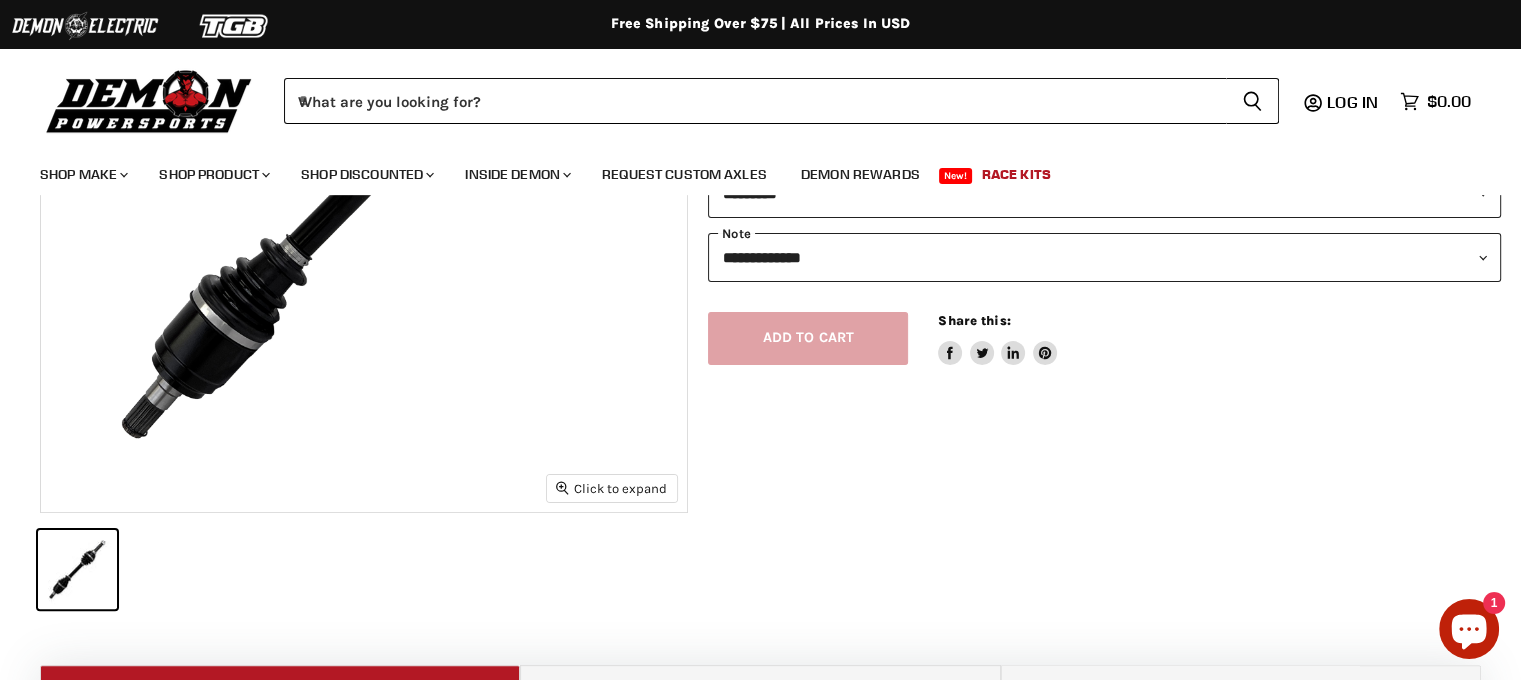 click on "**********" at bounding box center [1104, 257] 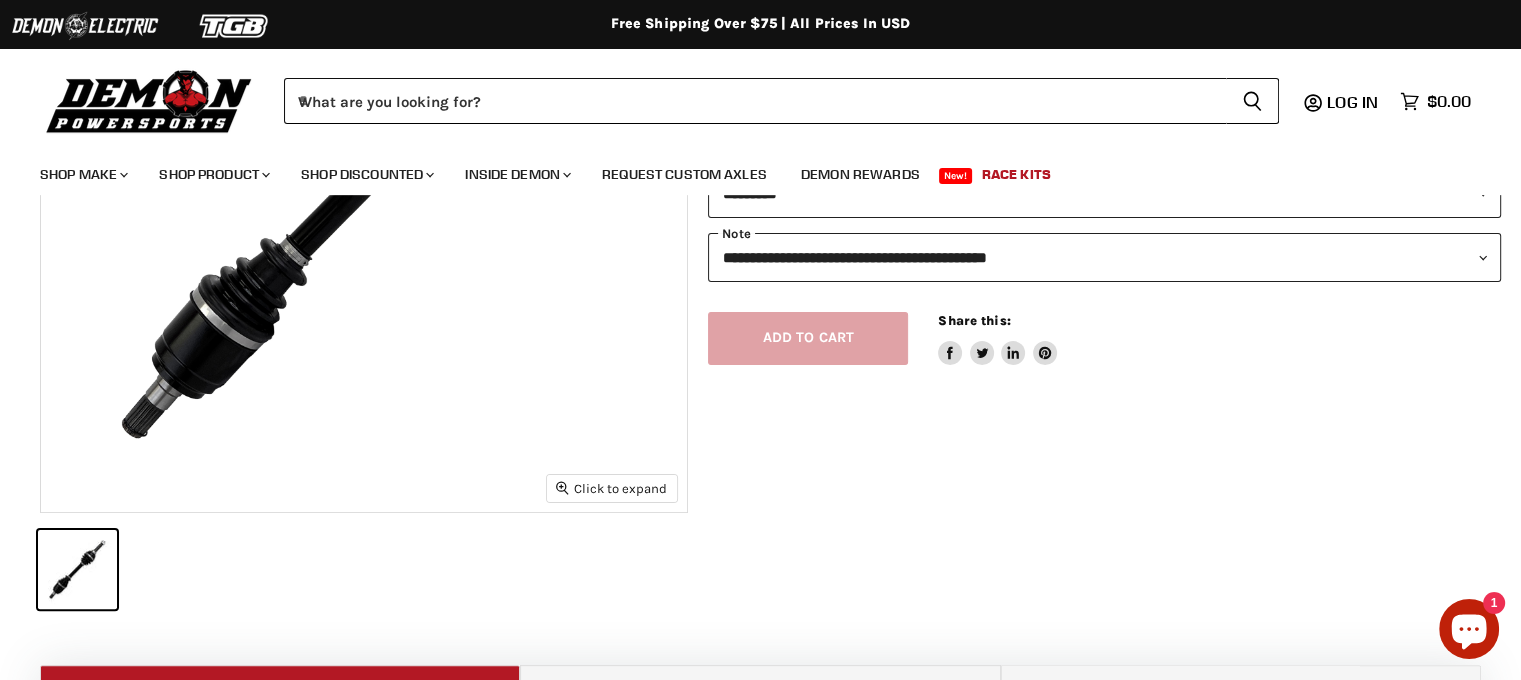 click on "**********" at bounding box center (1104, 257) 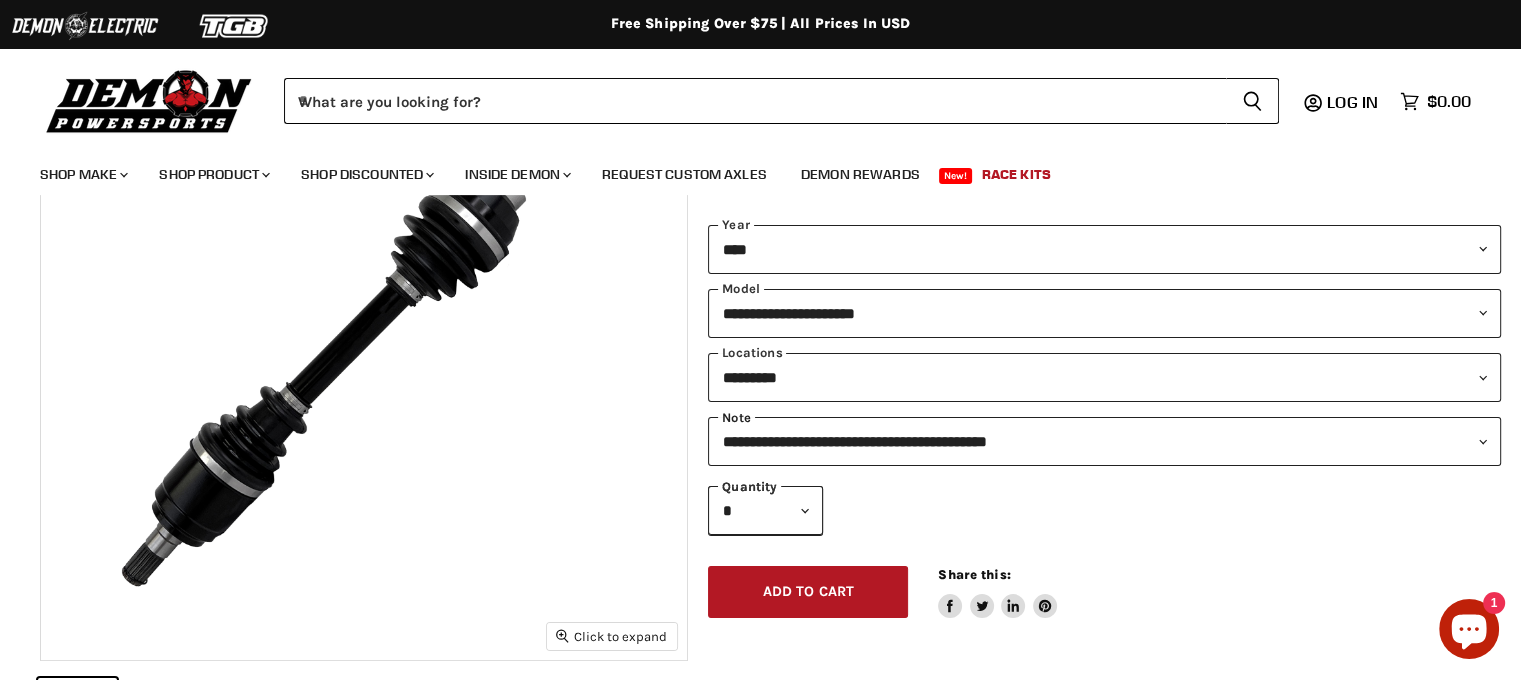 scroll, scrollTop: 300, scrollLeft: 0, axis: vertical 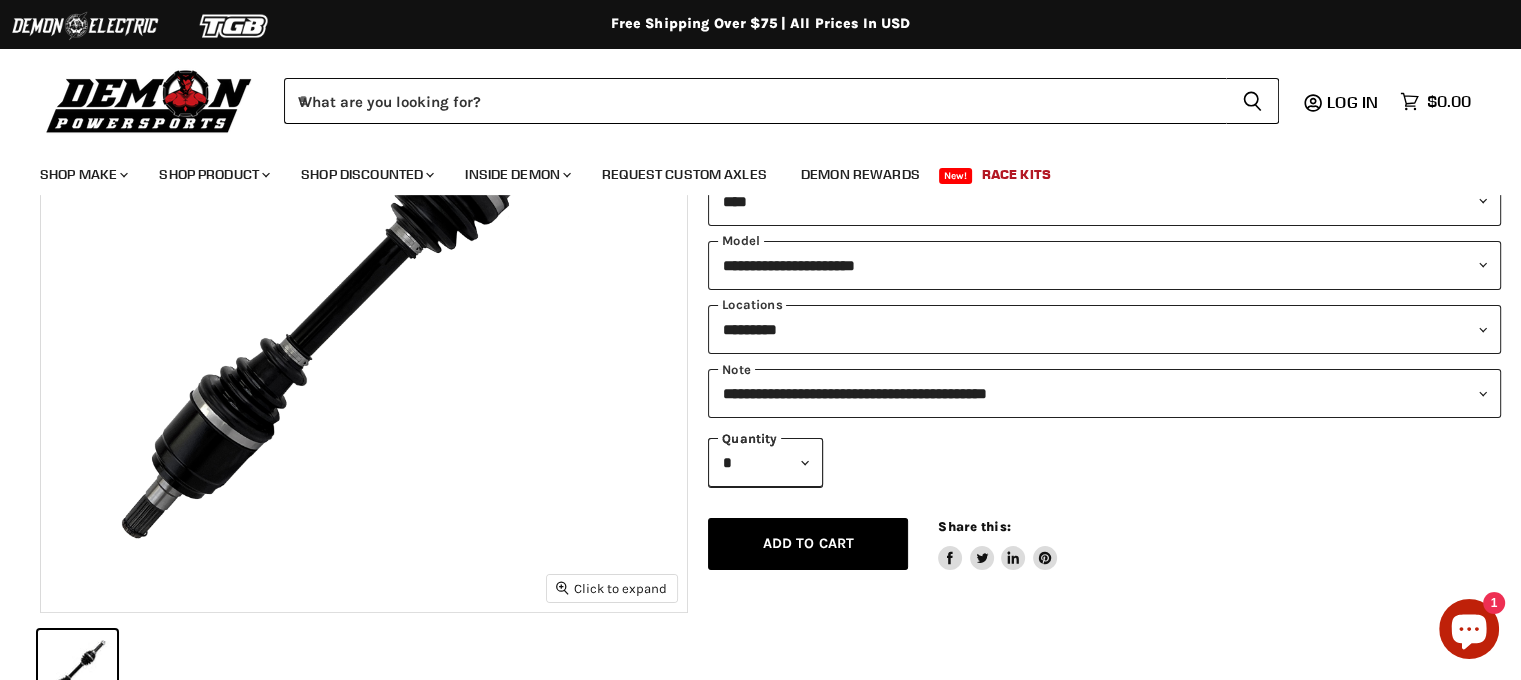 click on "Add to cart
Spinner icon" at bounding box center (808, 544) 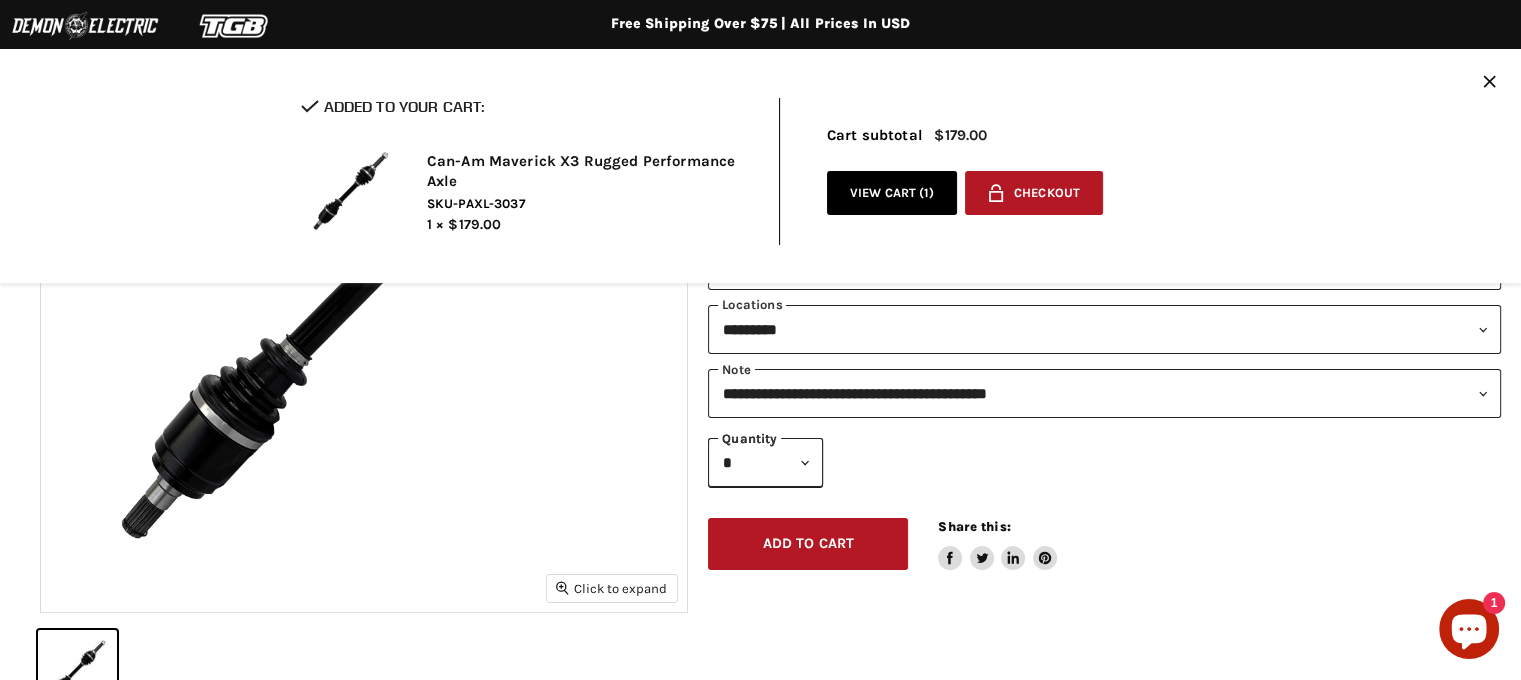 click on "Add to cart
Spinner icon
Share this:                       Share on Facebook                       Tweet on Twitter                       Share on LinkedIn                             Pin on Pinterest" at bounding box center (1104, 529) 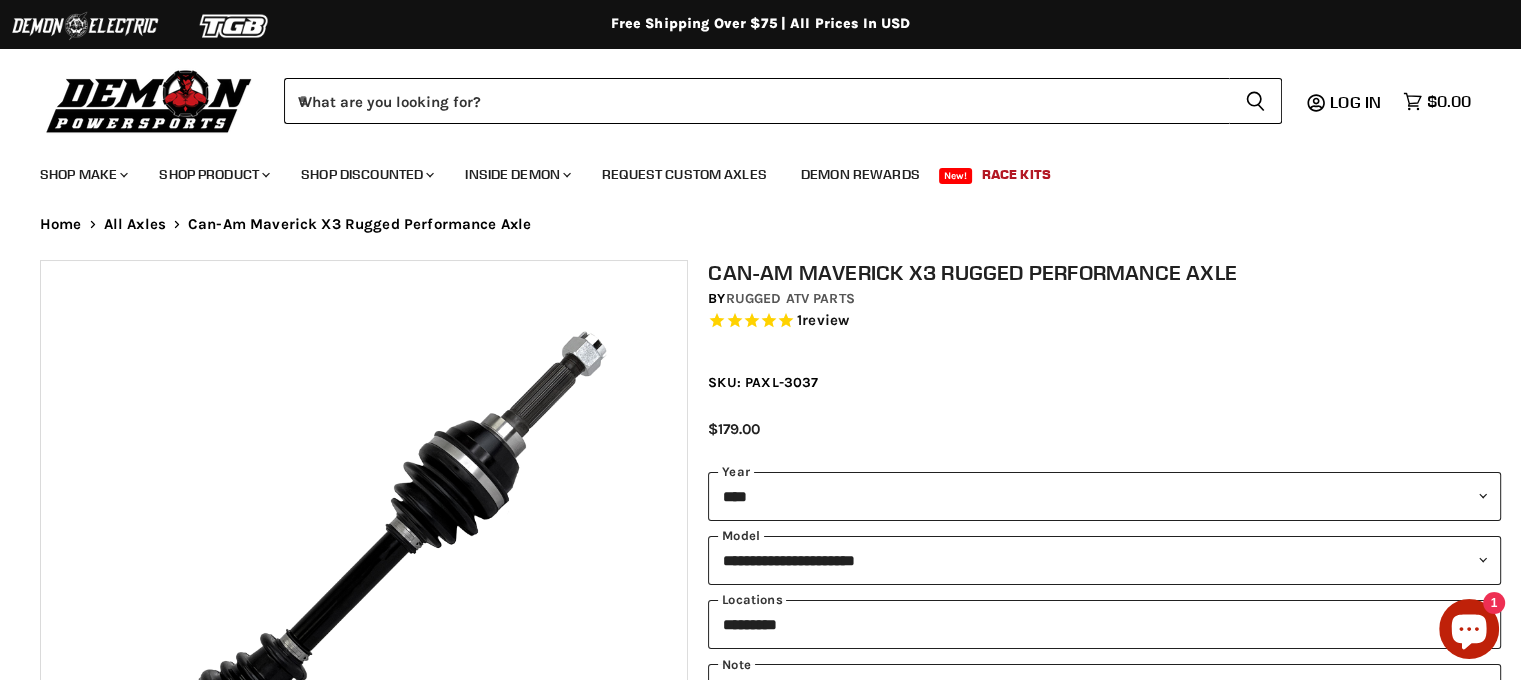 scroll, scrollTop: 0, scrollLeft: 0, axis: both 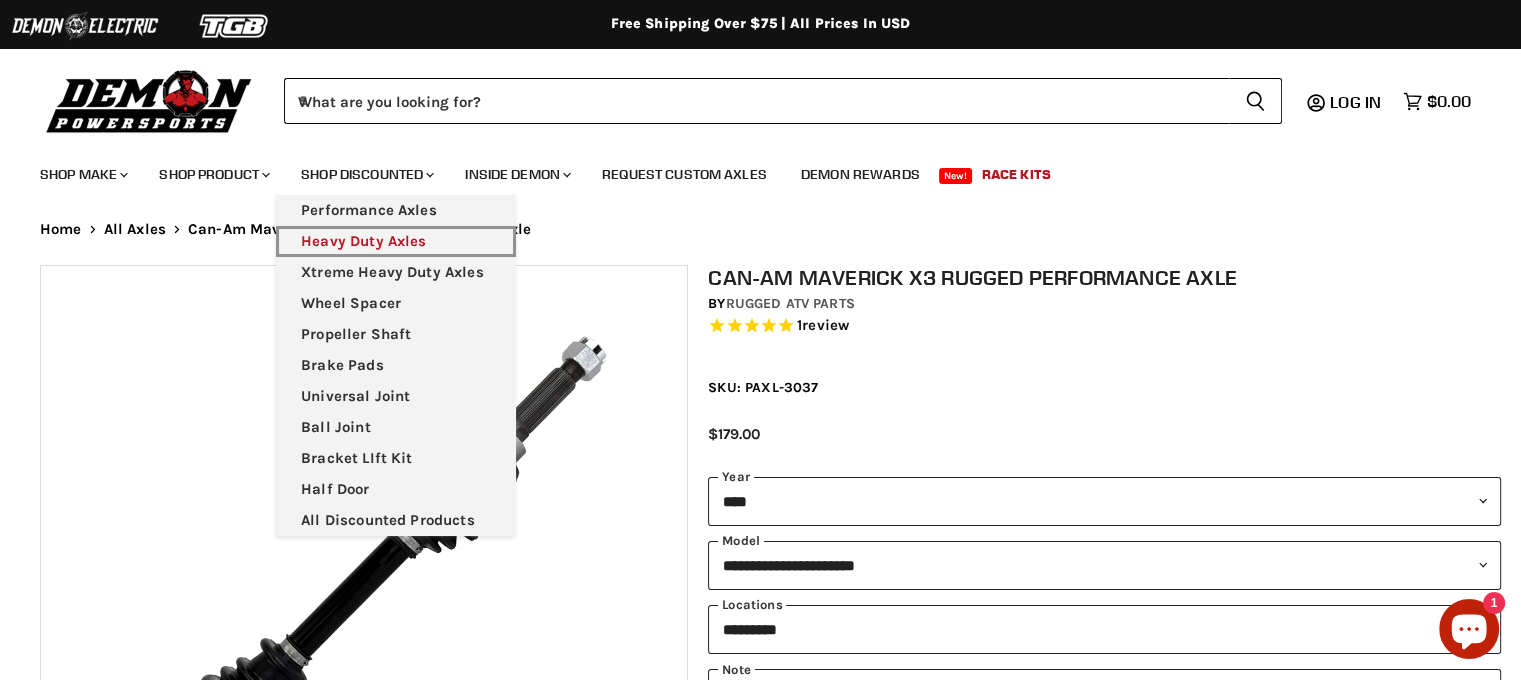 click on "Heavy Duty Axles" at bounding box center [396, 241] 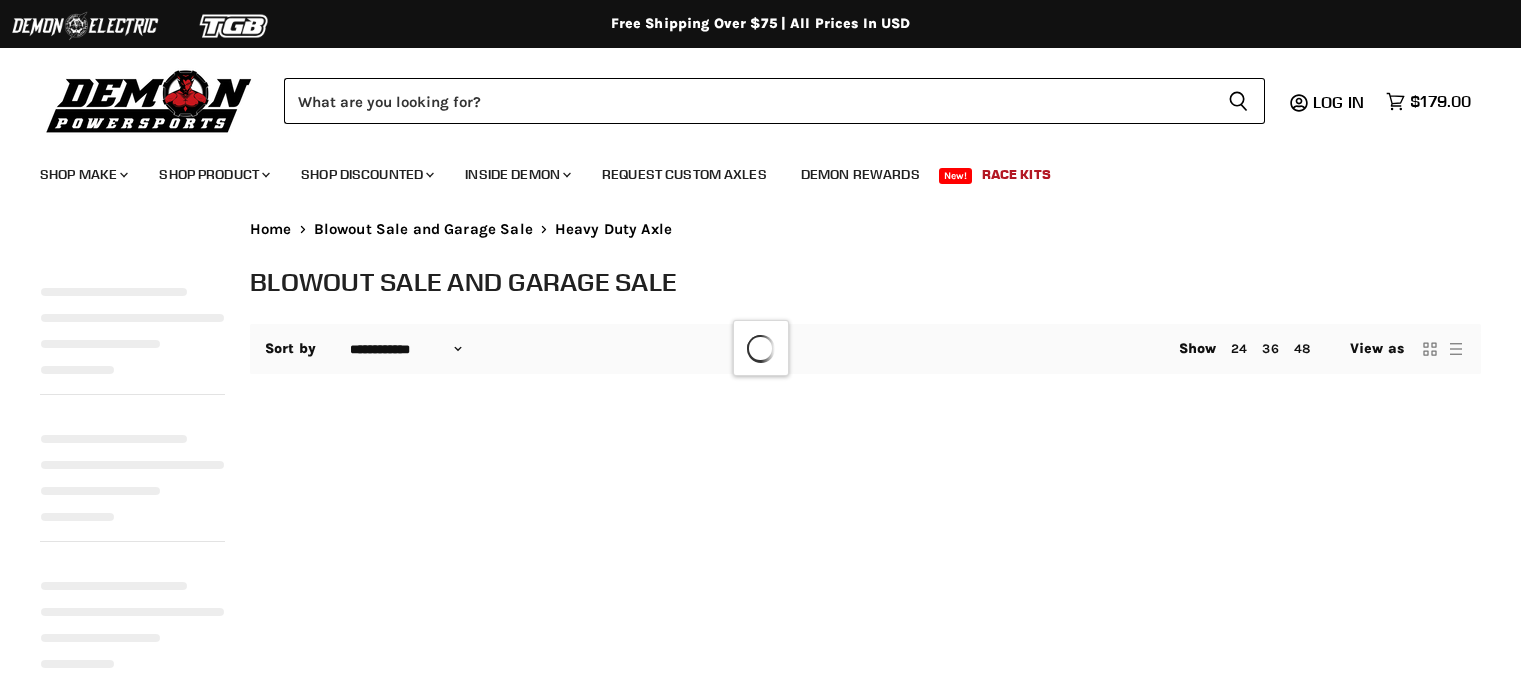 select on "**********" 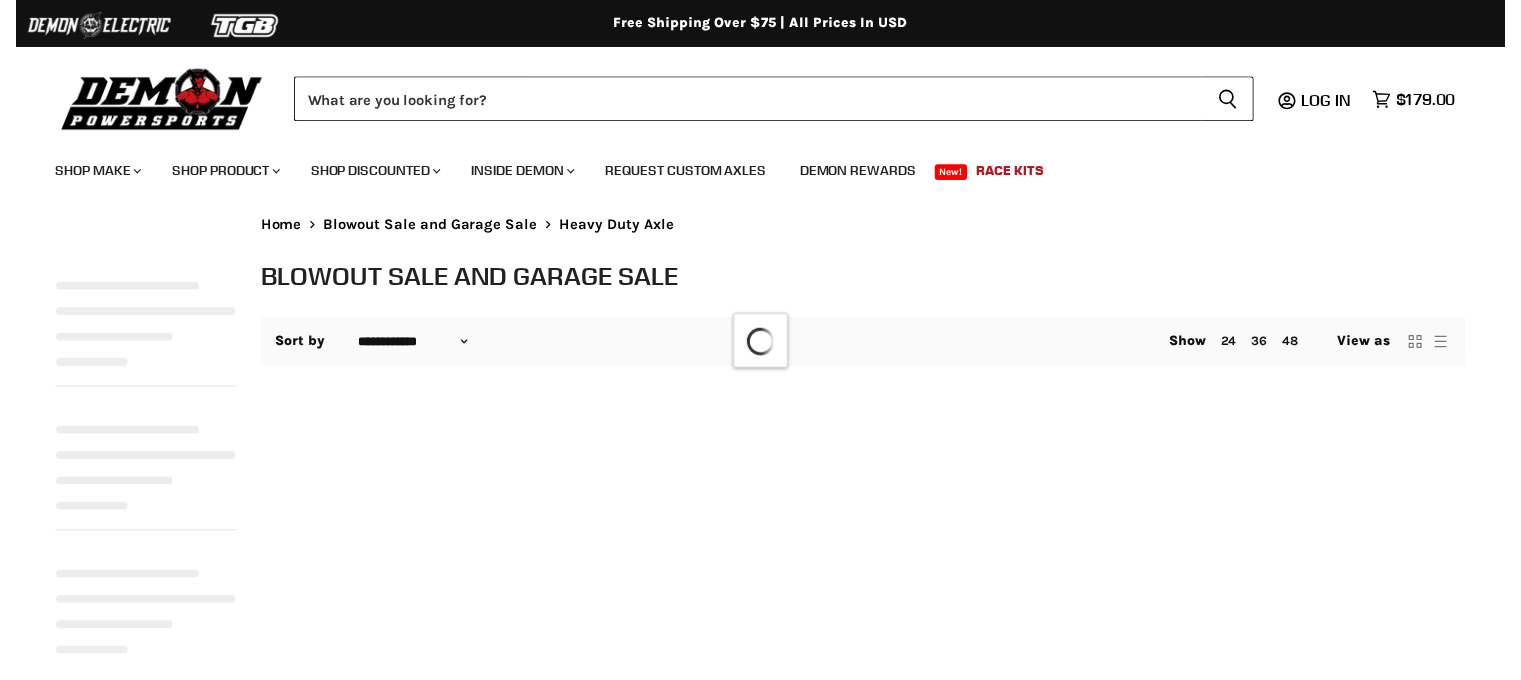 scroll, scrollTop: 0, scrollLeft: 0, axis: both 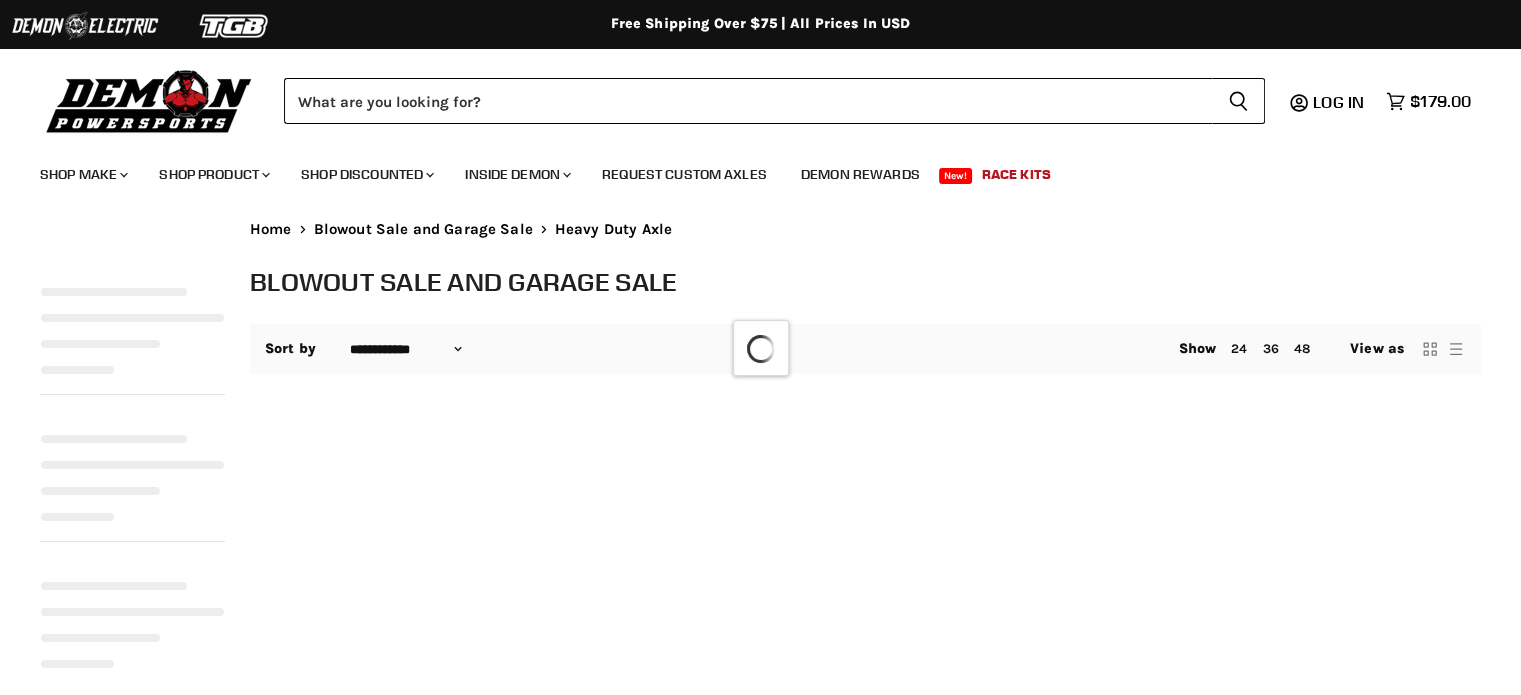 select on "**********" 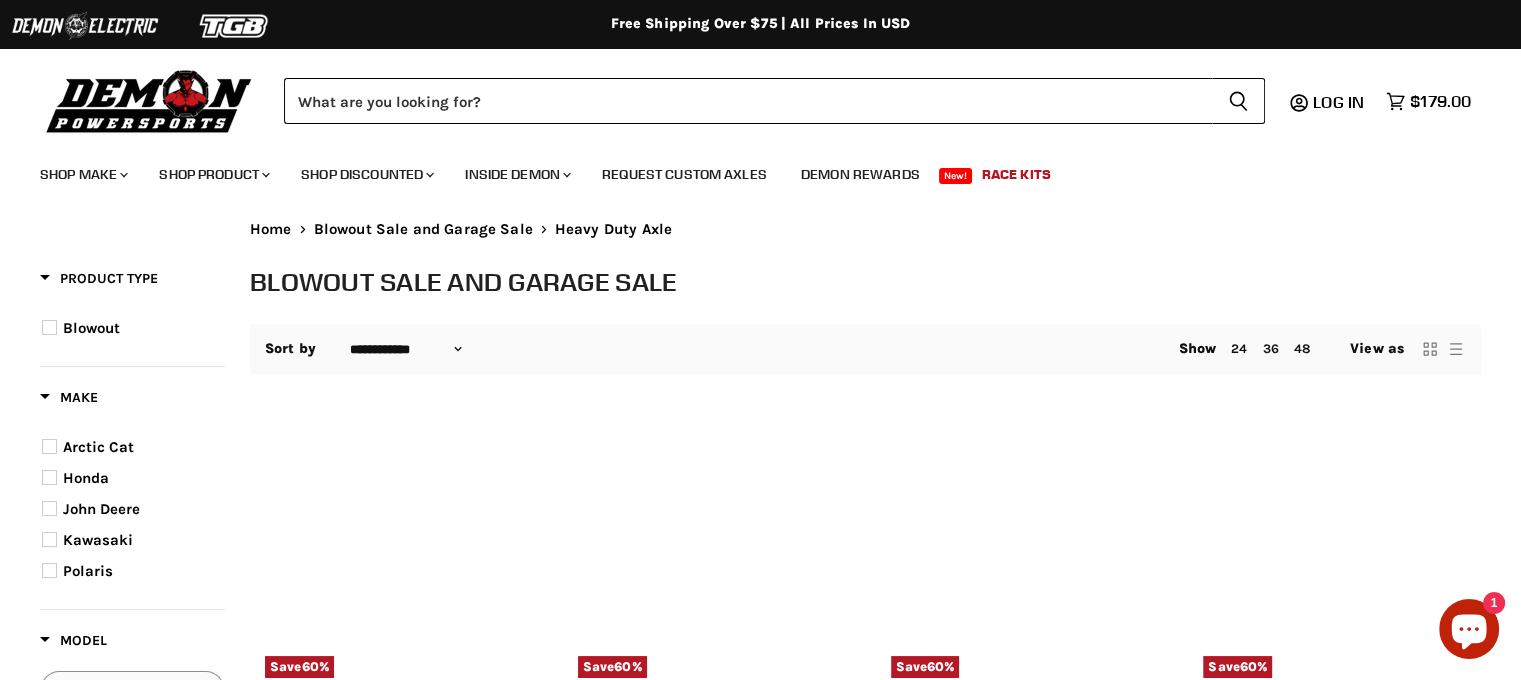 scroll, scrollTop: 0, scrollLeft: 0, axis: both 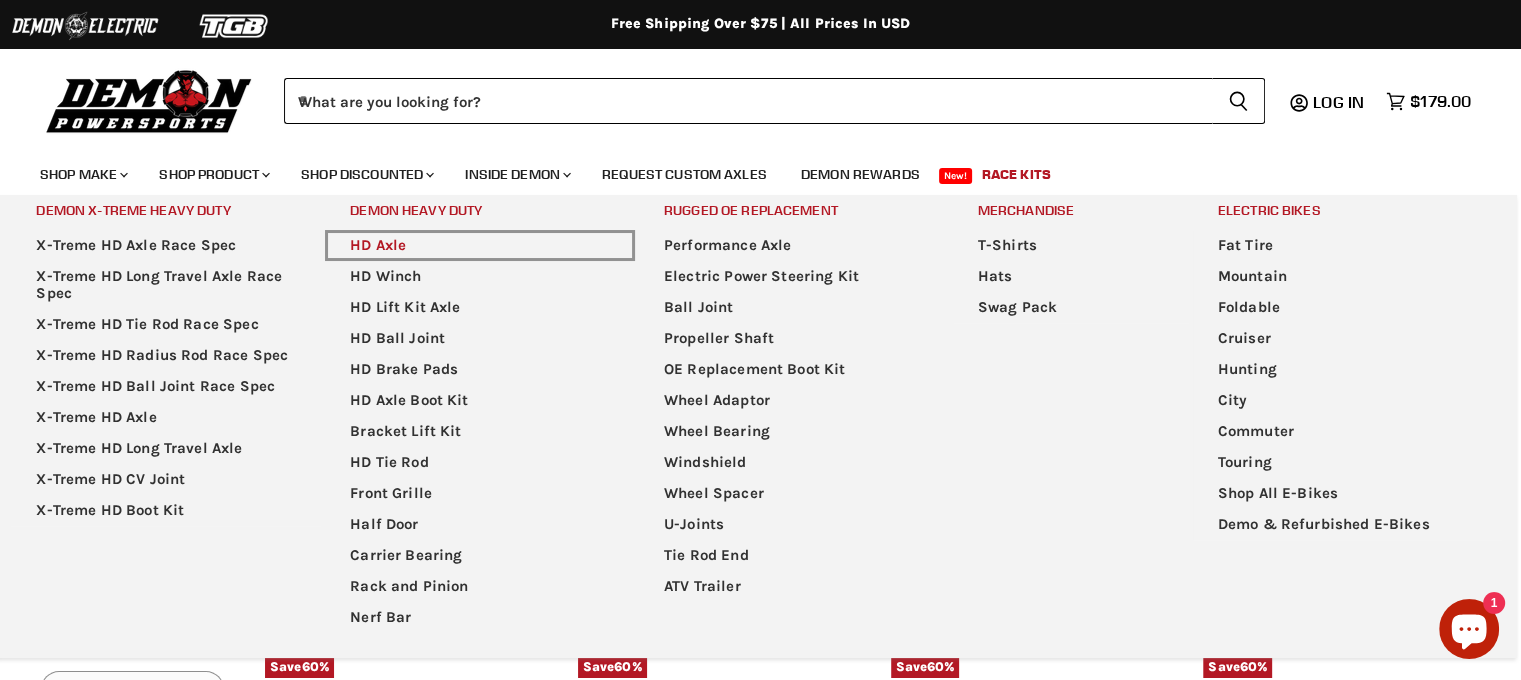 click on "HD Axle" at bounding box center [480, 245] 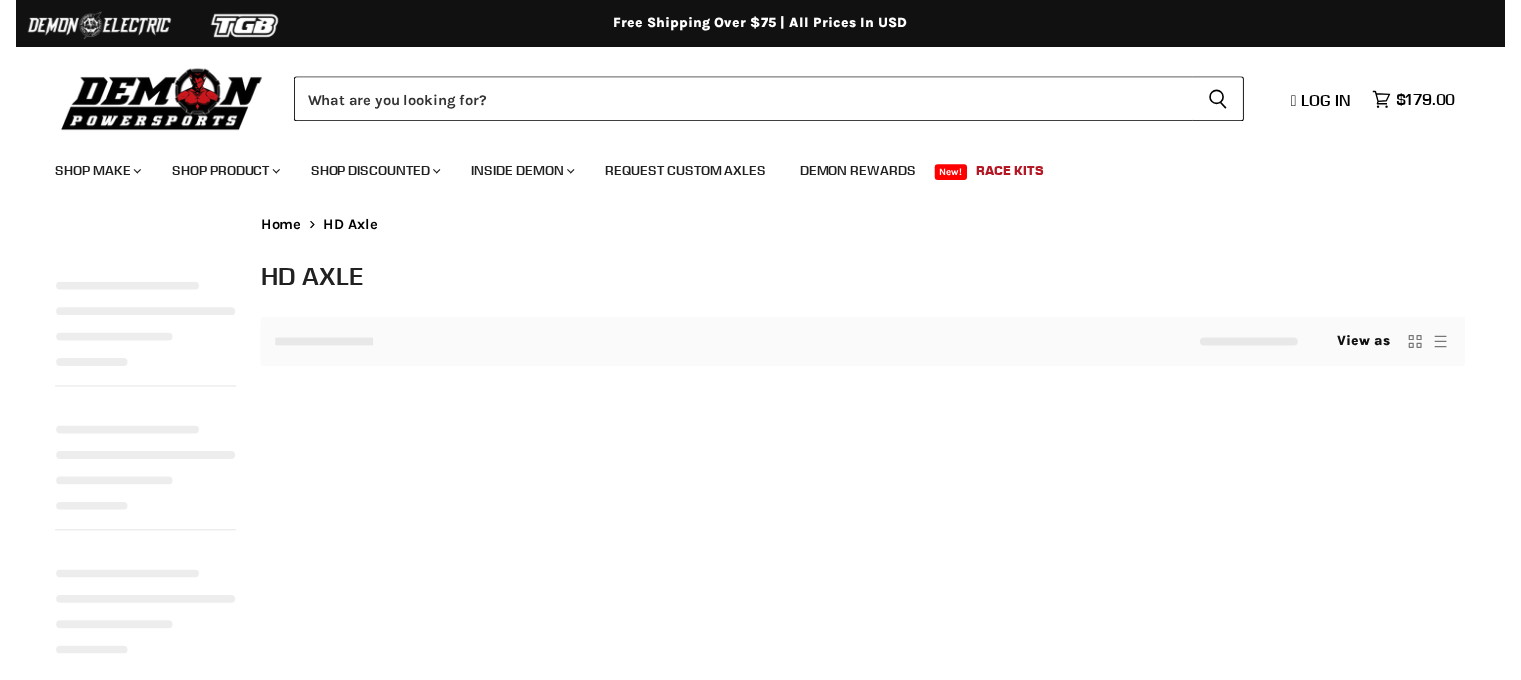 scroll, scrollTop: 0, scrollLeft: 0, axis: both 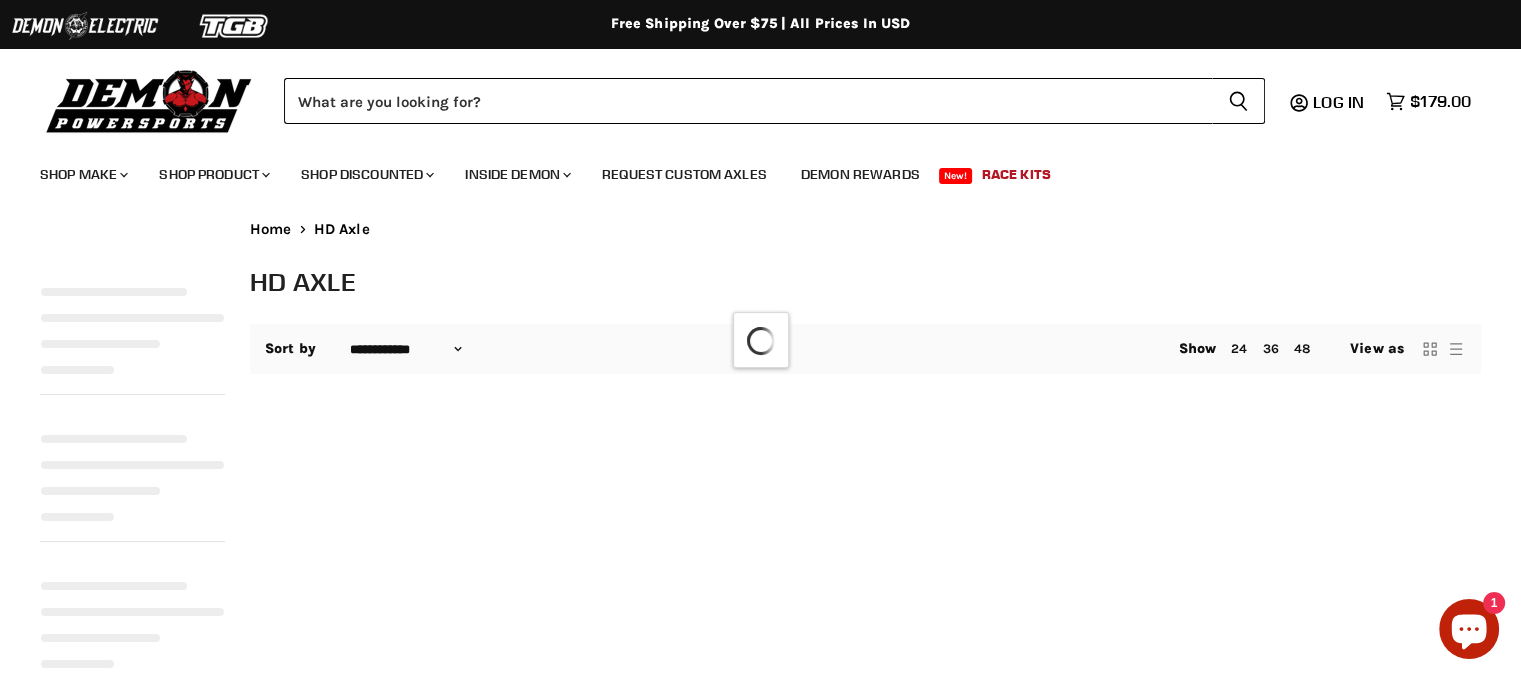 select on "**********" 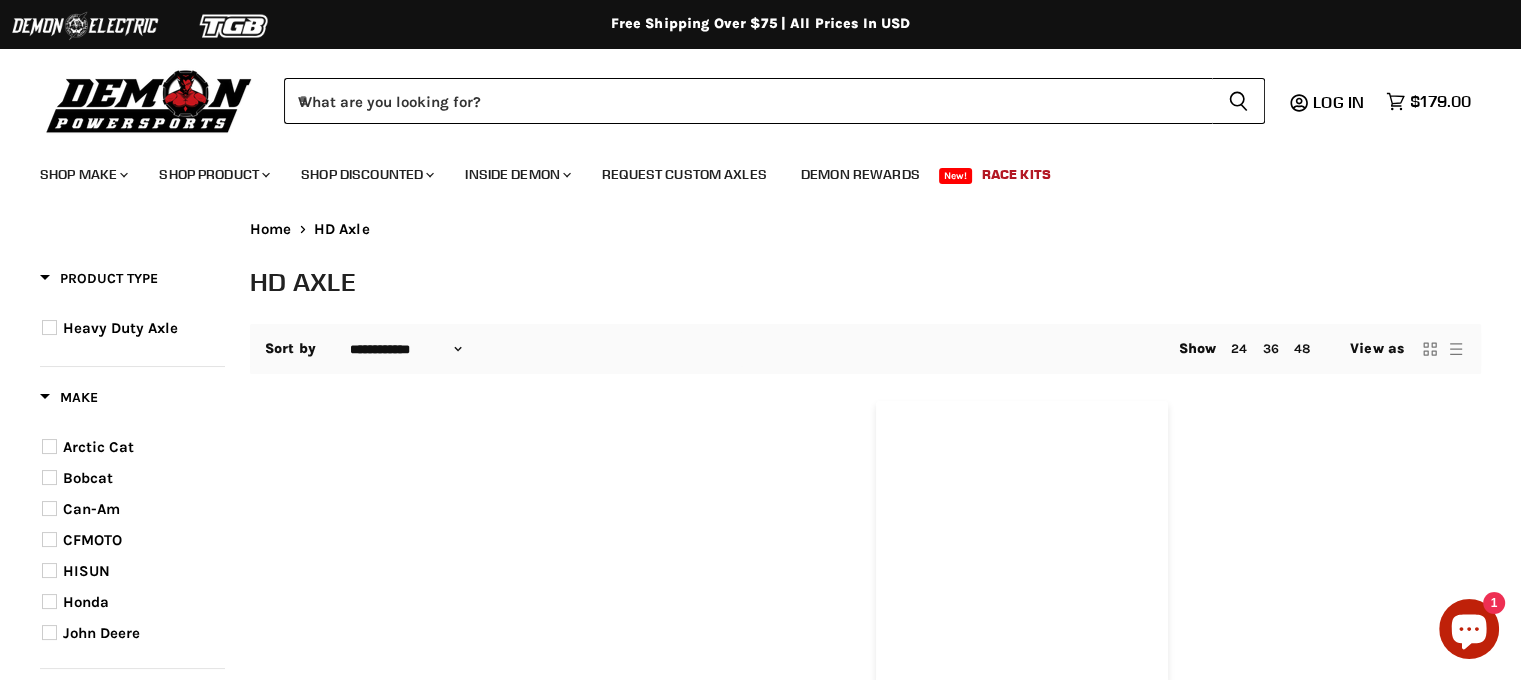 scroll, scrollTop: 0, scrollLeft: 0, axis: both 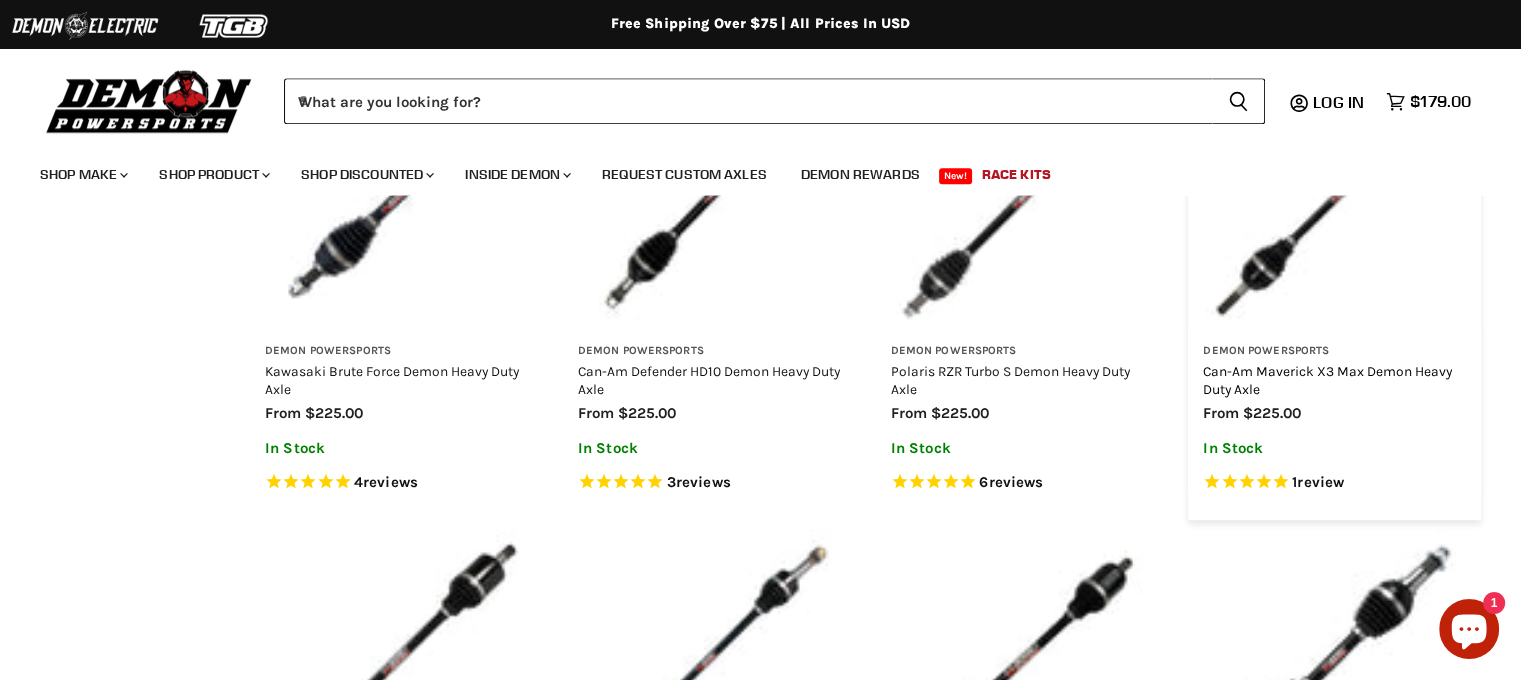 click on "Can-Am Maverick X3 Max Demon Heavy Duty Axle" at bounding box center [1327, 380] 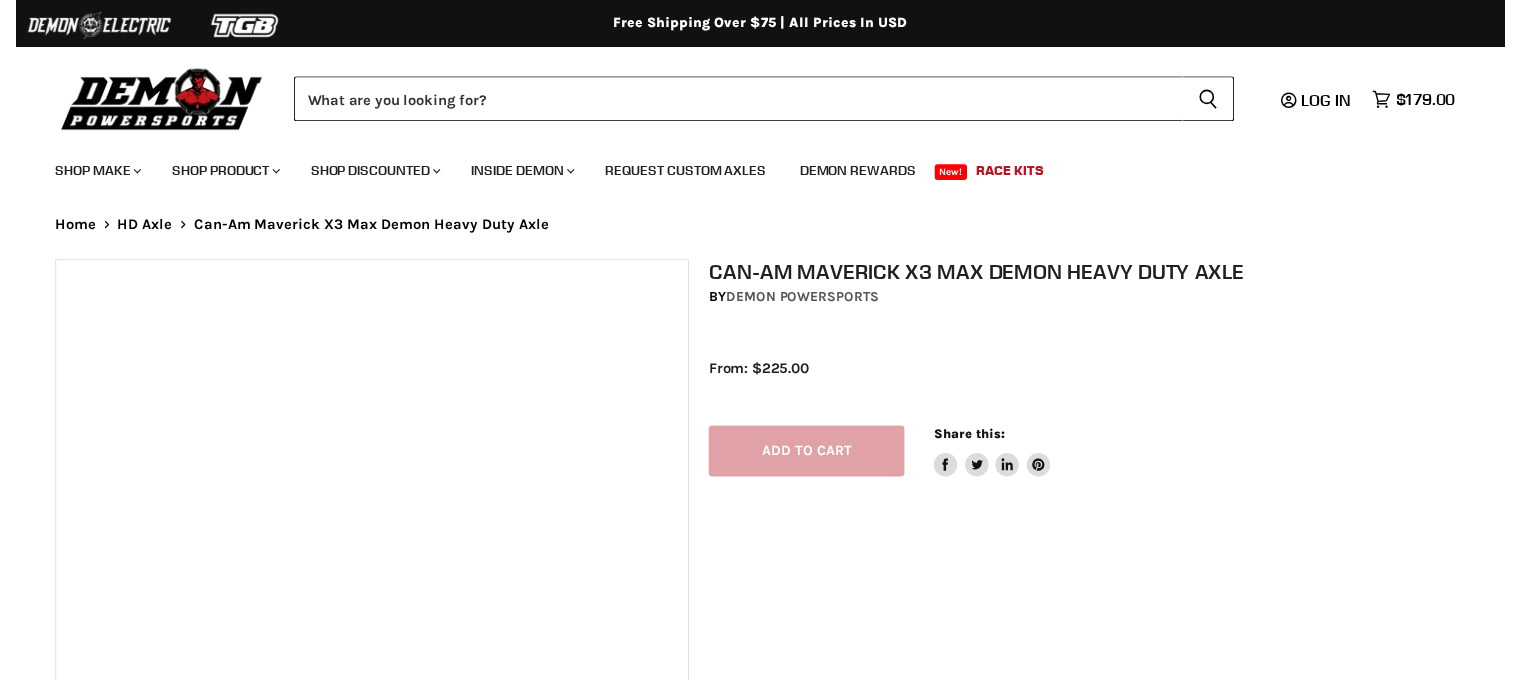 scroll, scrollTop: 0, scrollLeft: 0, axis: both 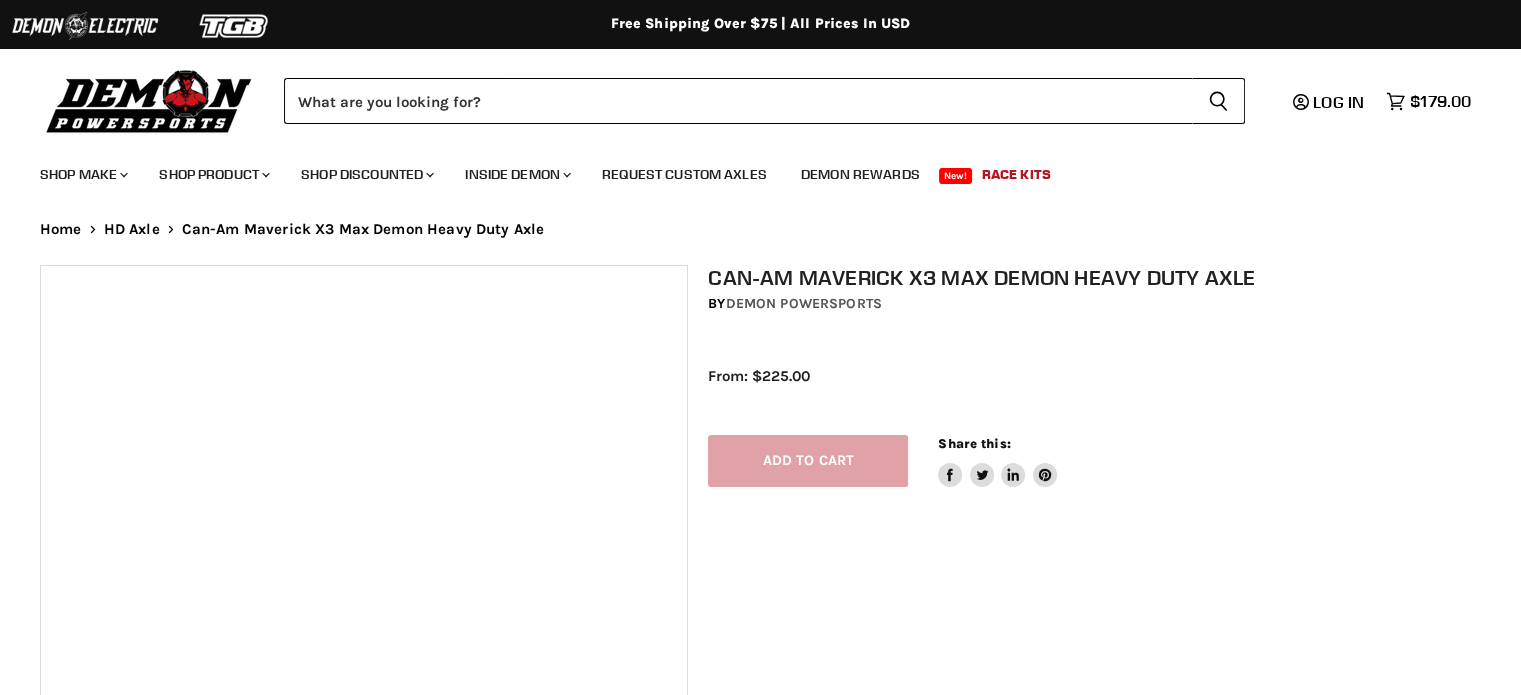 select on "******" 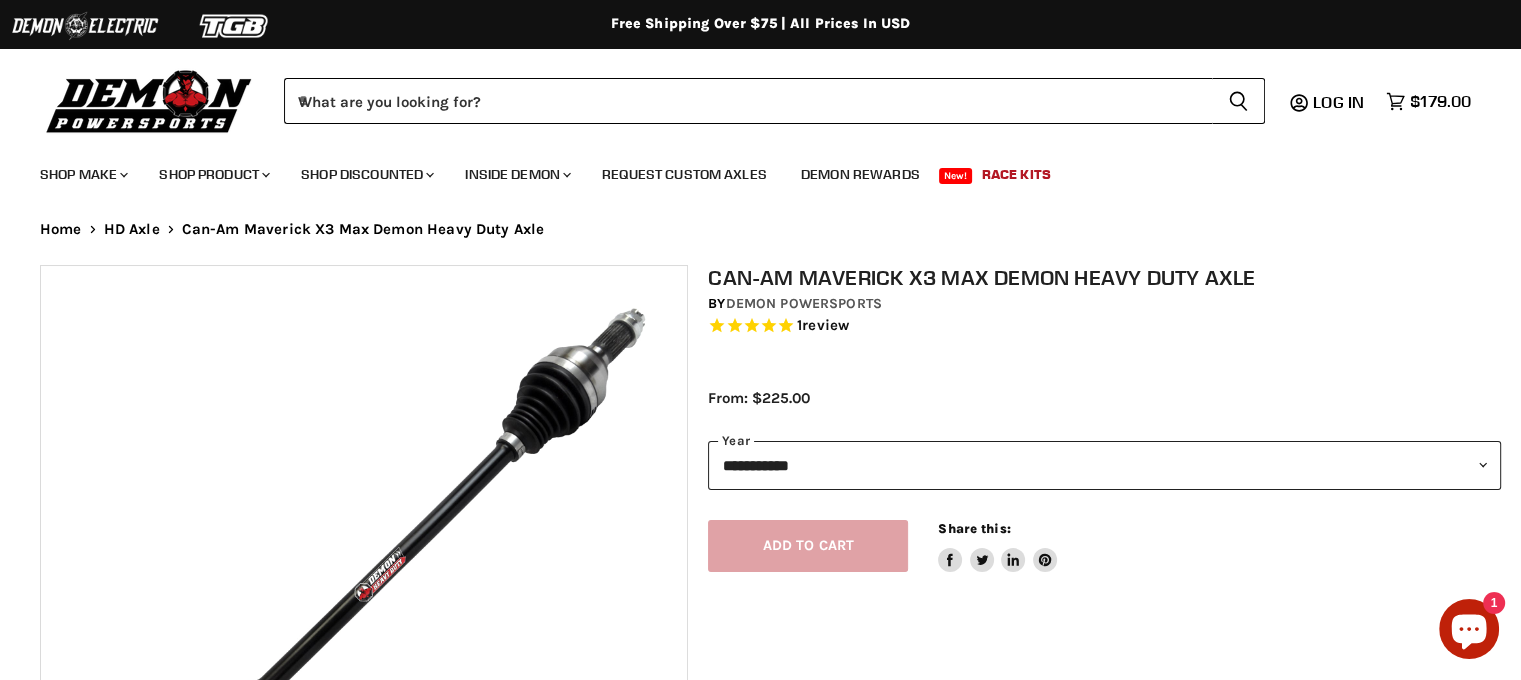 scroll, scrollTop: 0, scrollLeft: 0, axis: both 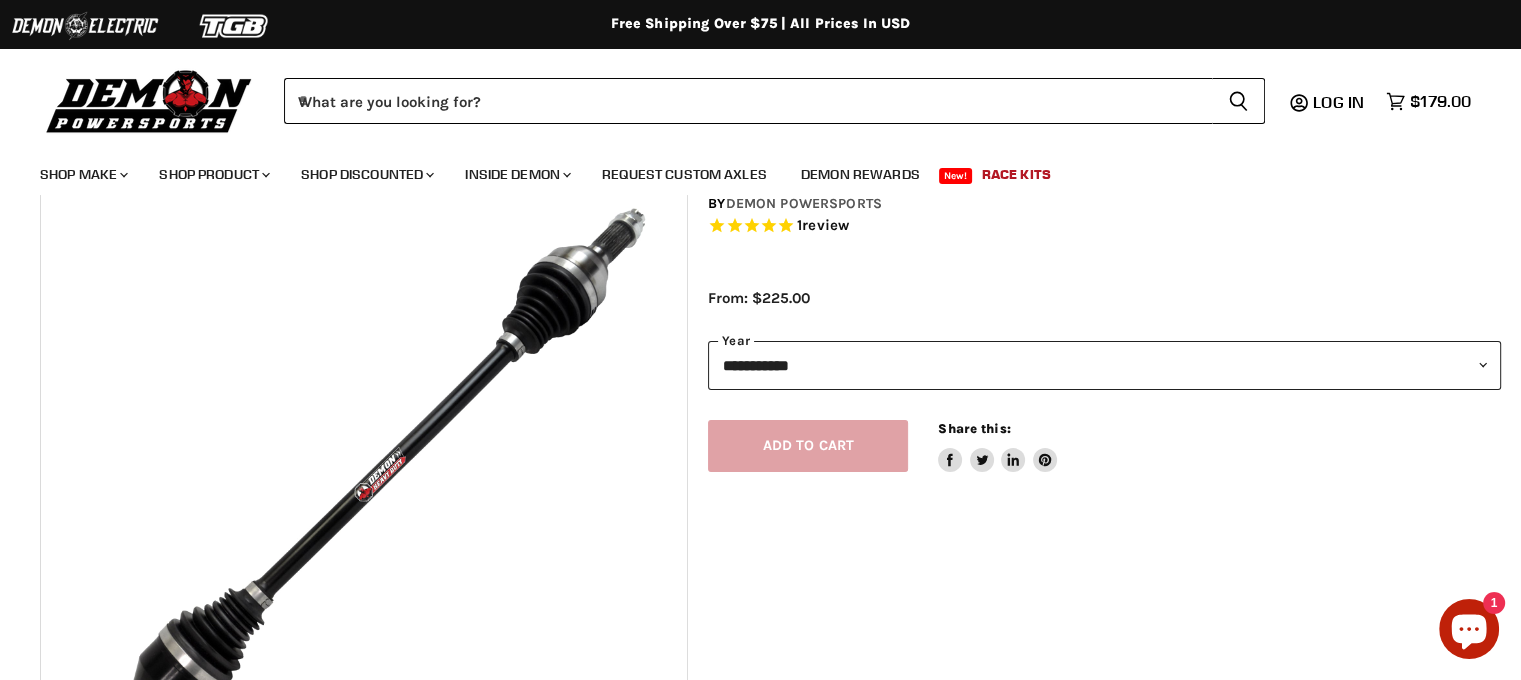 click on "**********" at bounding box center (1104, 365) 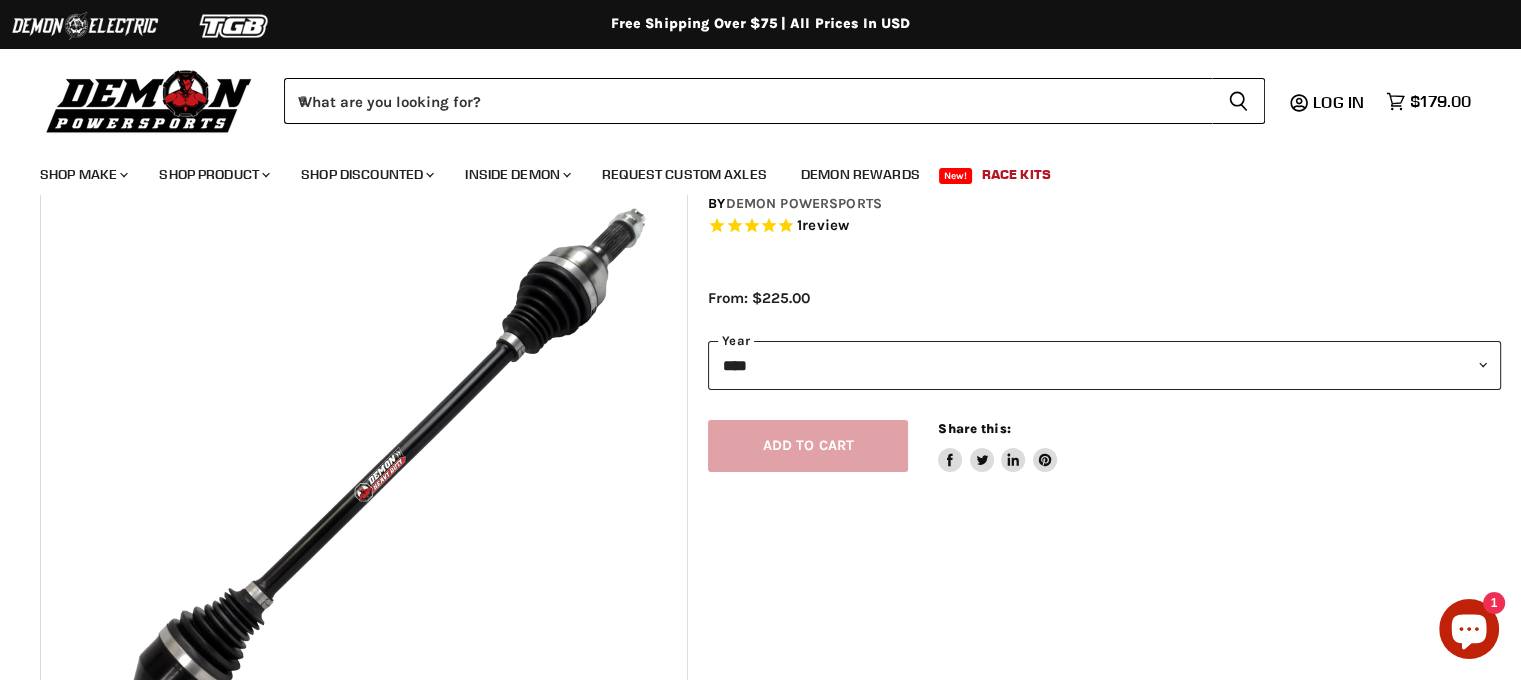 click on "**********" at bounding box center (1104, 365) 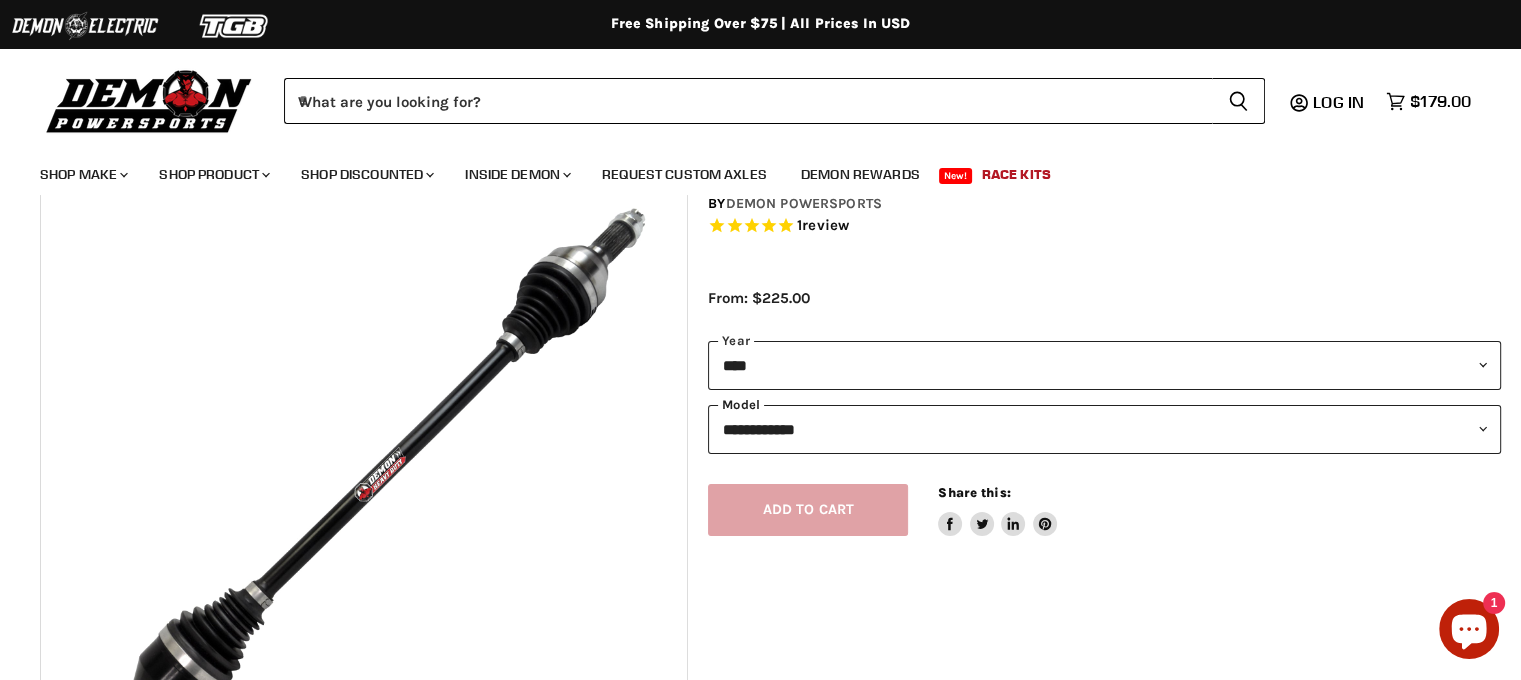 click on "**********" at bounding box center [1104, 429] 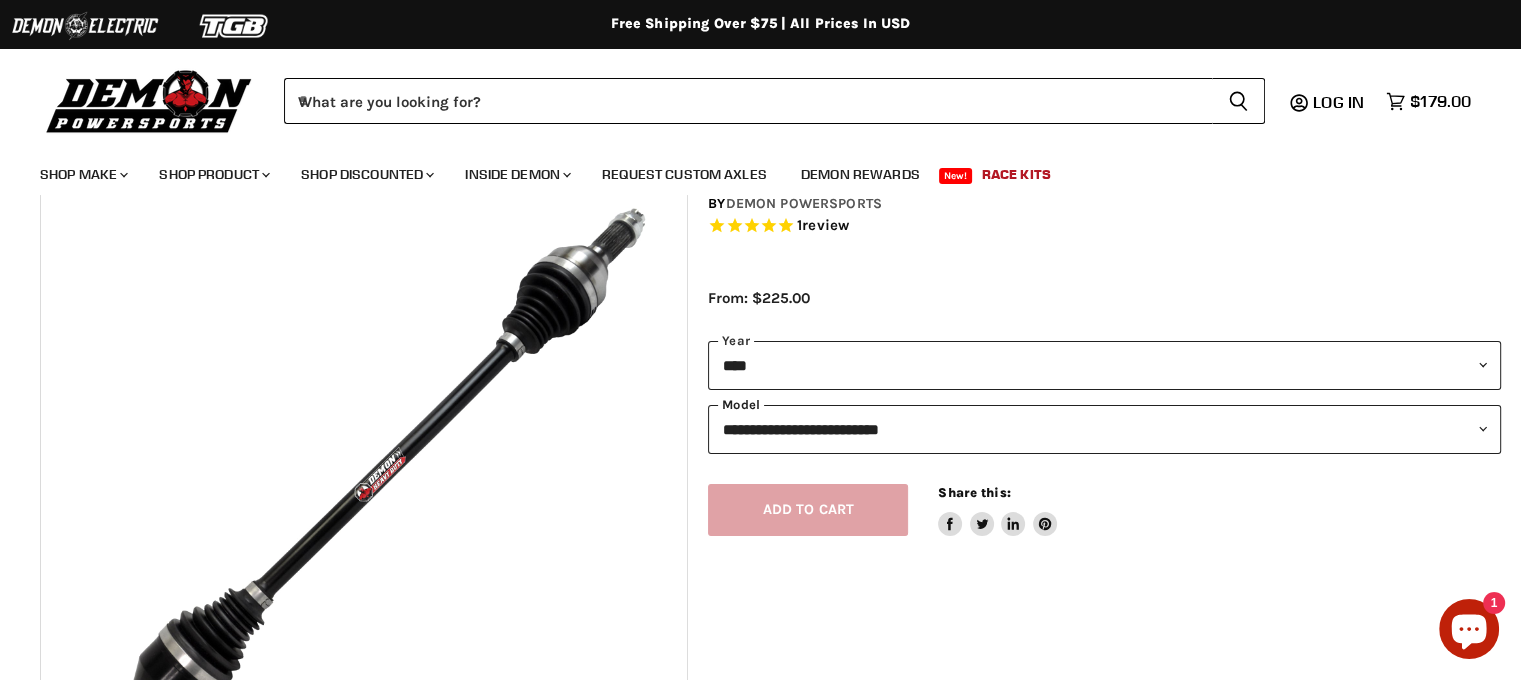 click on "**********" at bounding box center (1104, 429) 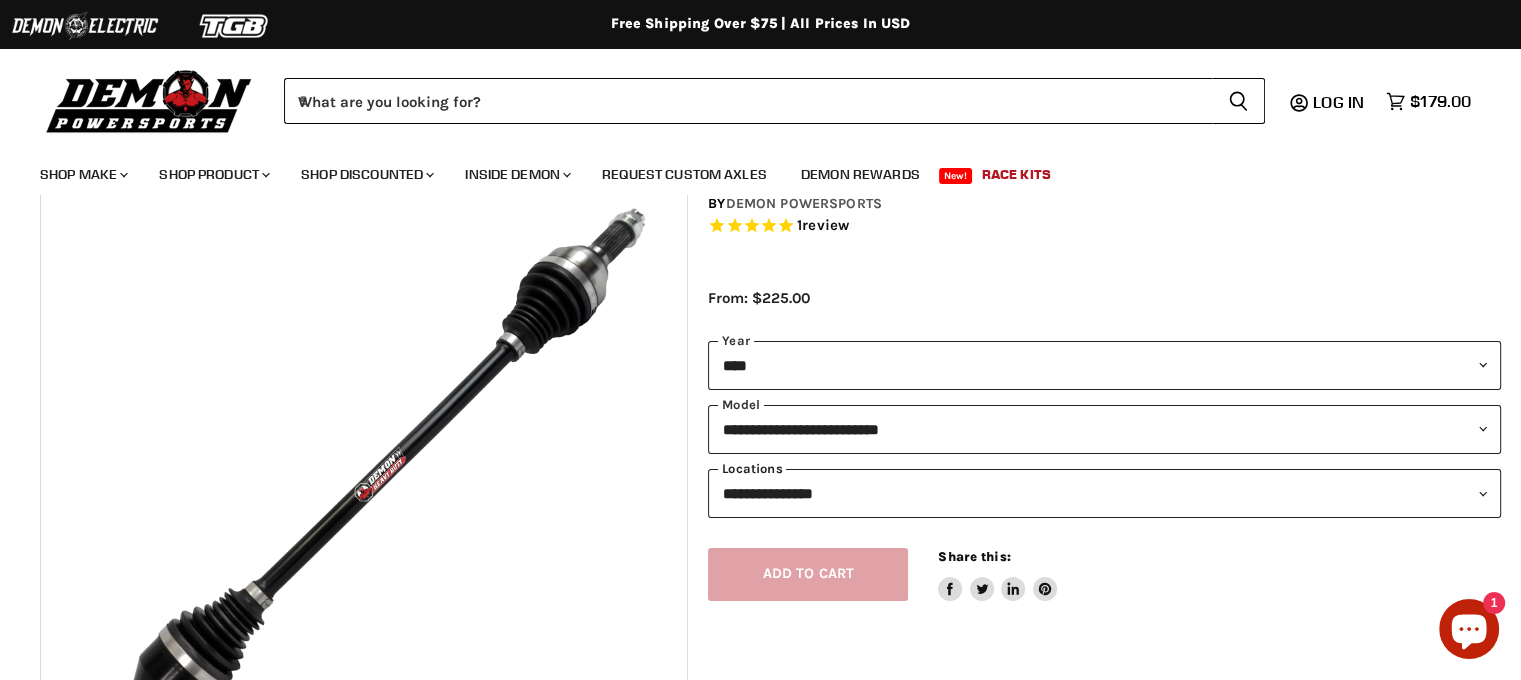 click on "**********" at bounding box center [1104, 493] 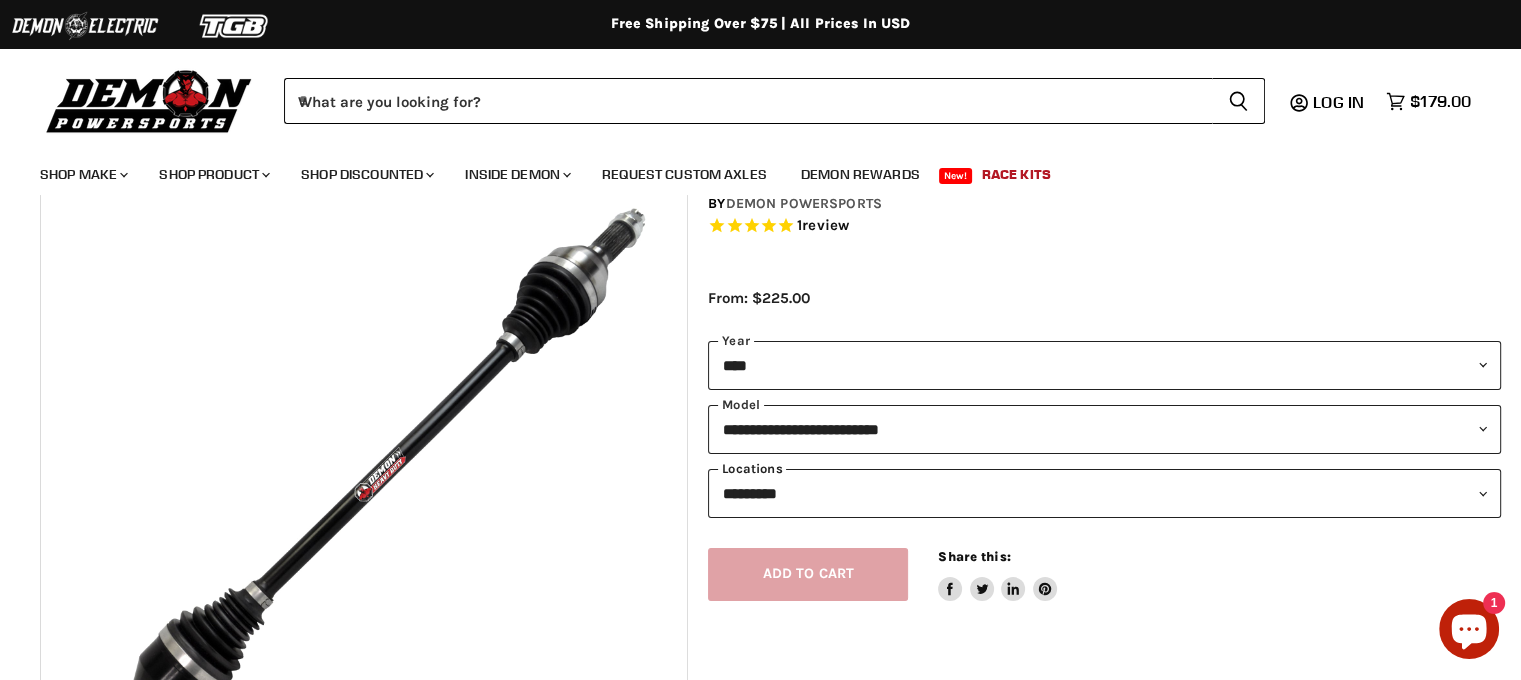 click on "**********" at bounding box center [1104, 493] 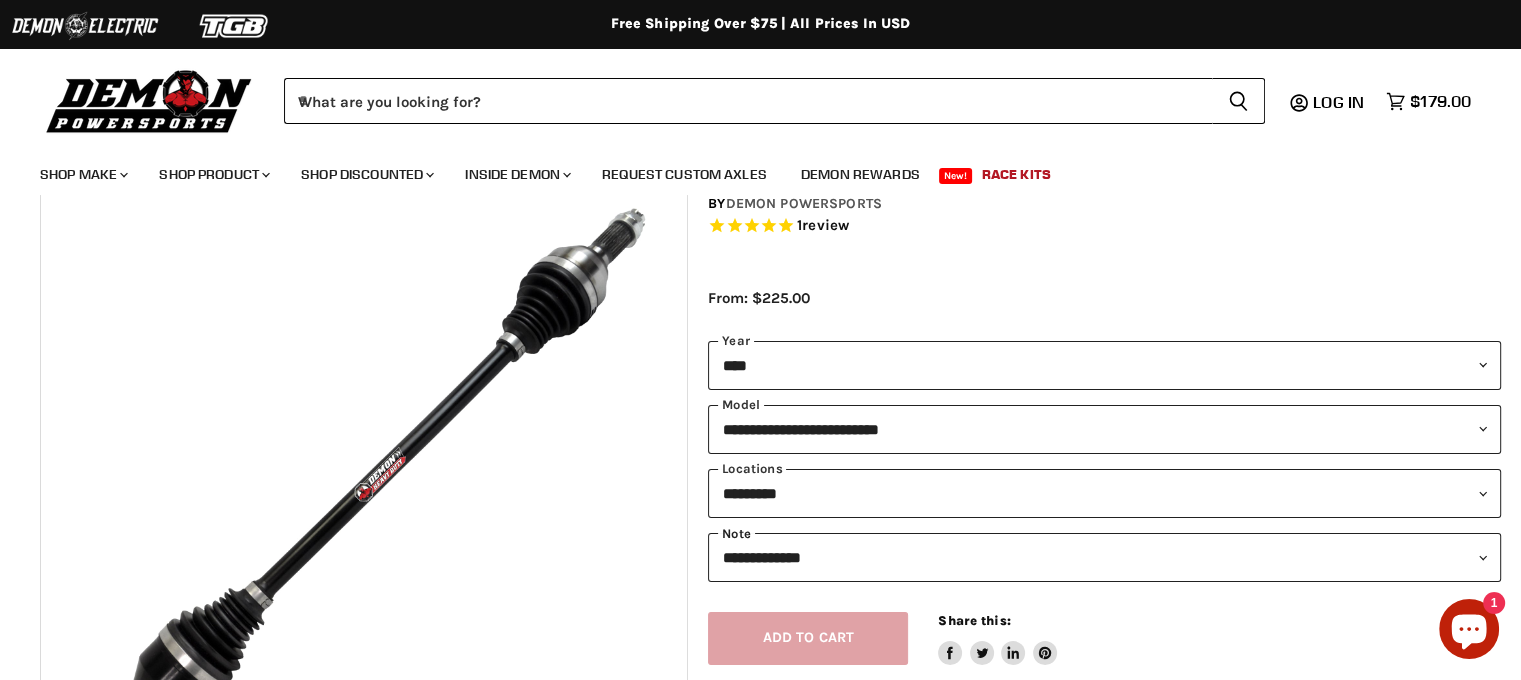 click on "**********" at bounding box center [1104, 557] 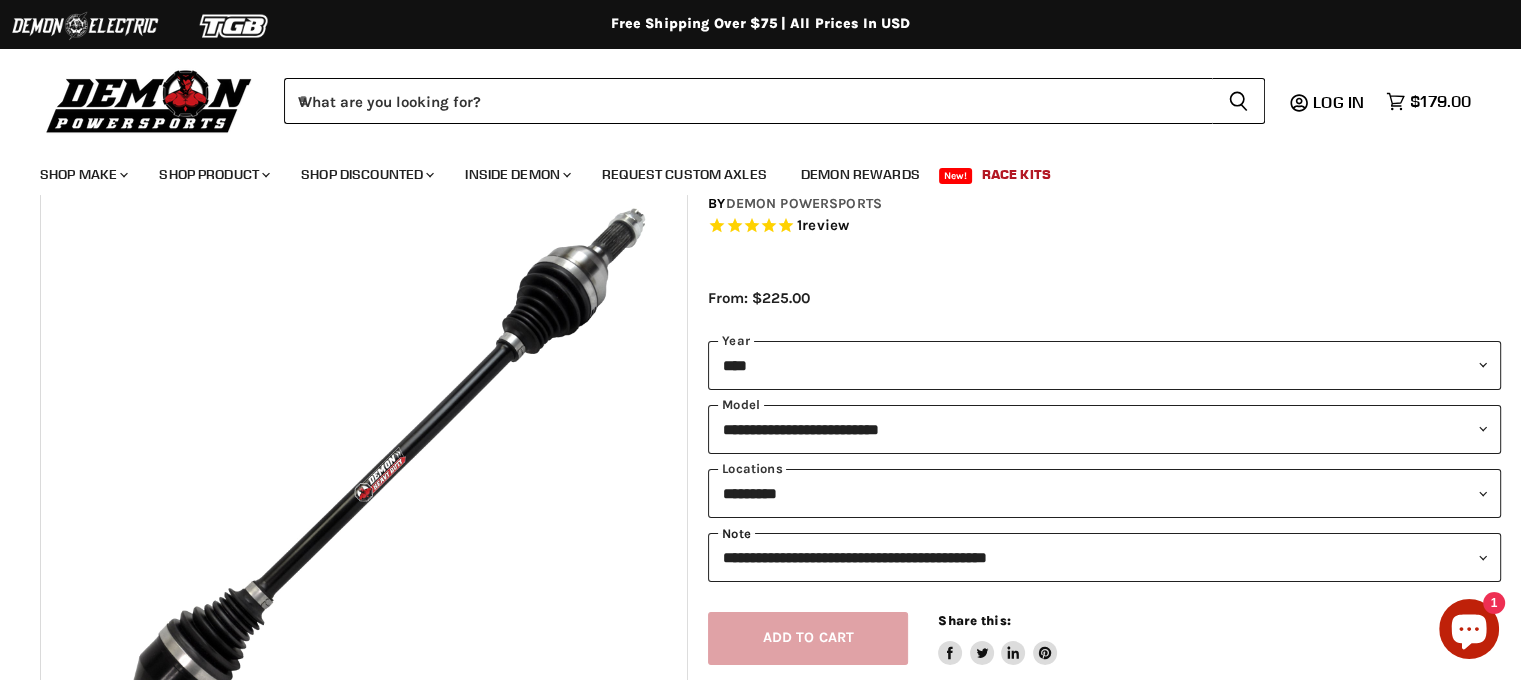 click on "**********" at bounding box center [1104, 557] 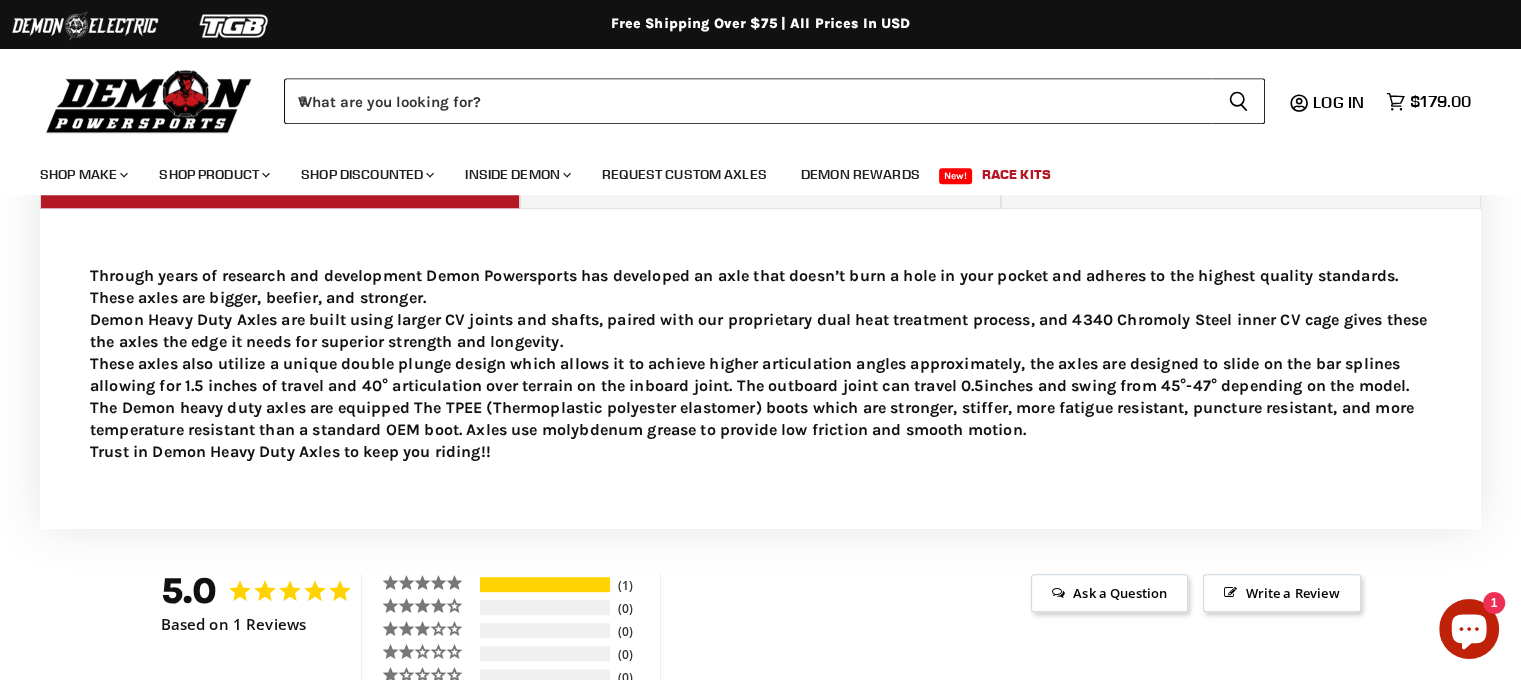 scroll, scrollTop: 800, scrollLeft: 0, axis: vertical 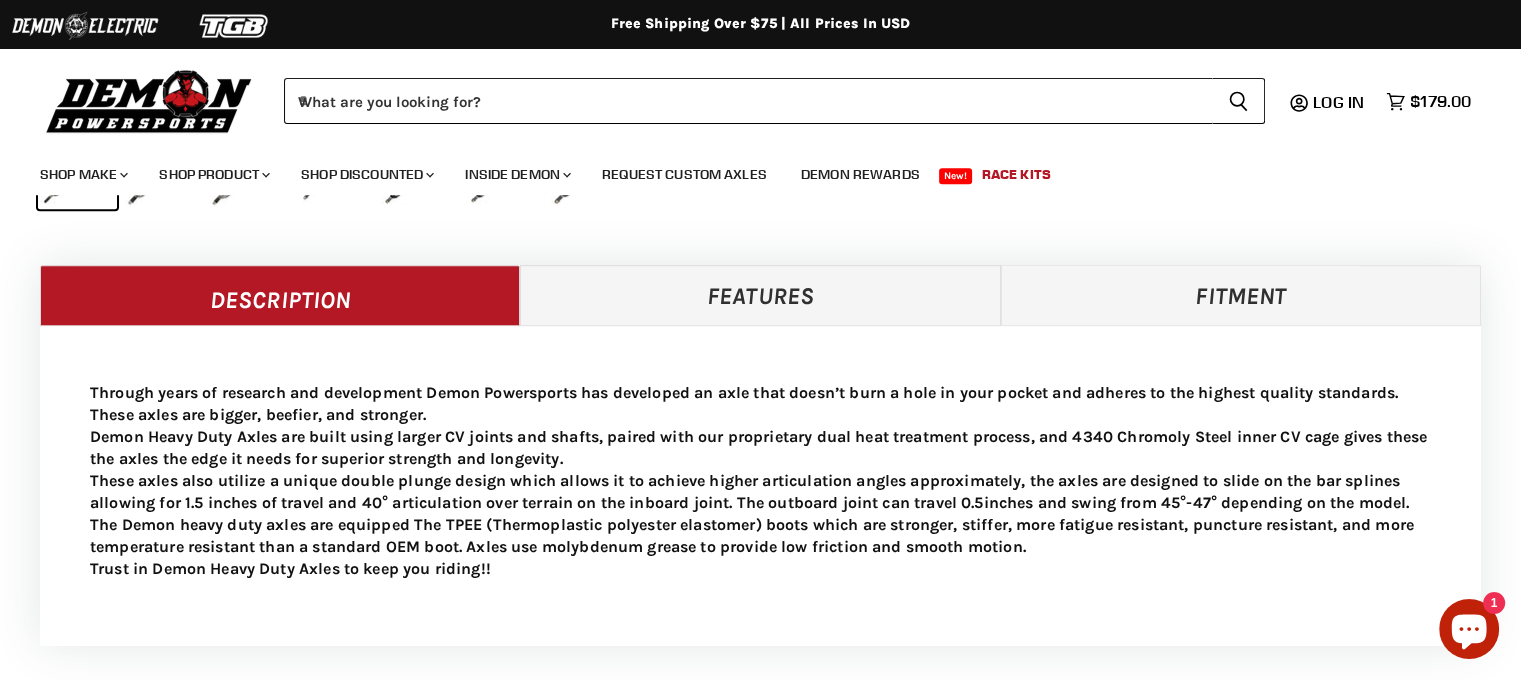 click on "Features" at bounding box center (760, 295) 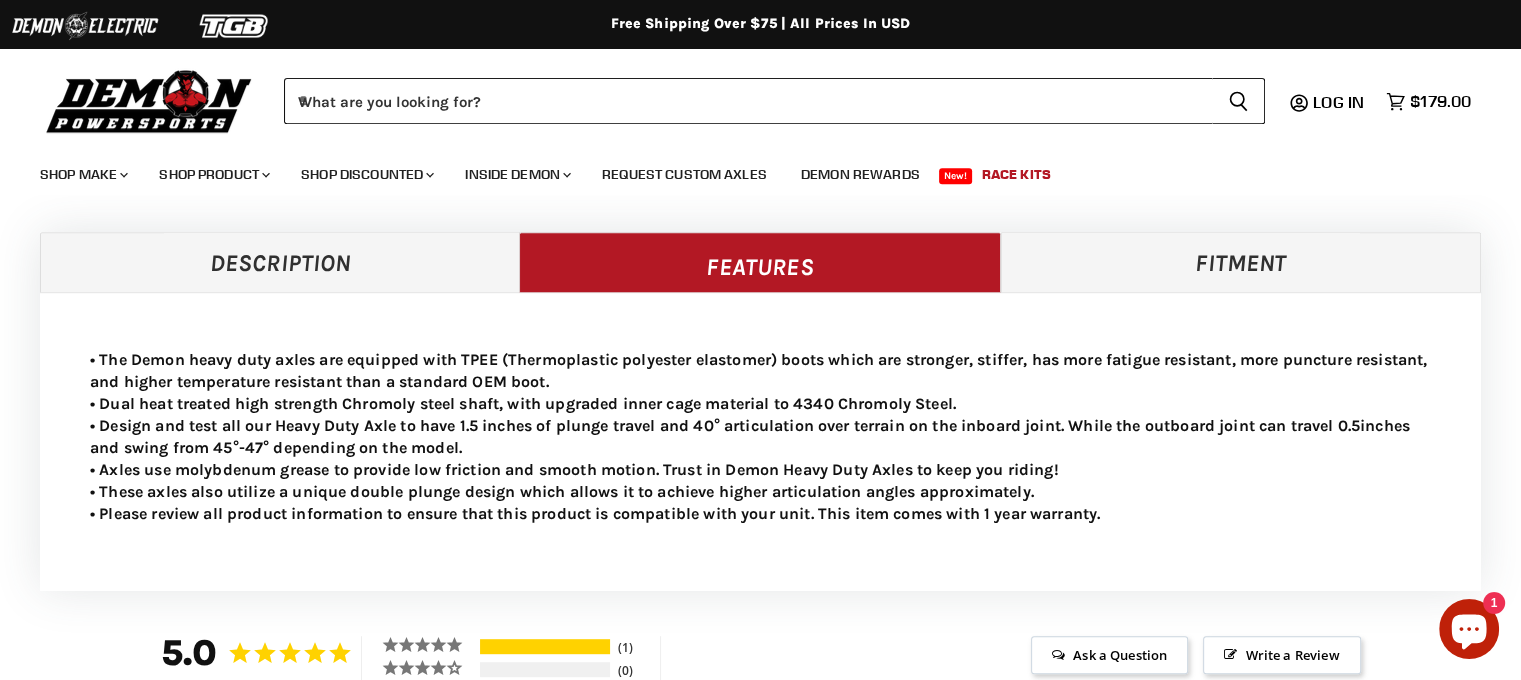 scroll, scrollTop: 700, scrollLeft: 0, axis: vertical 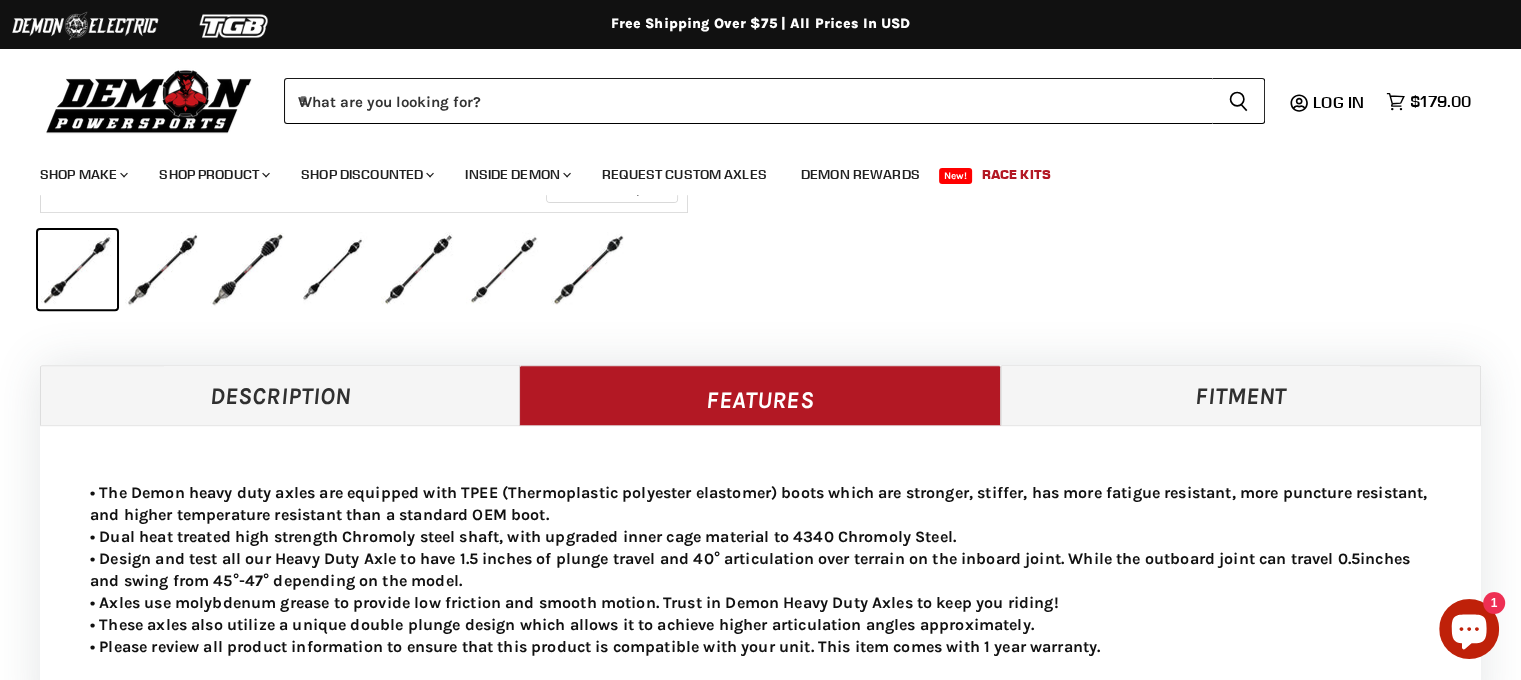 click on "Fitment" at bounding box center [1241, 395] 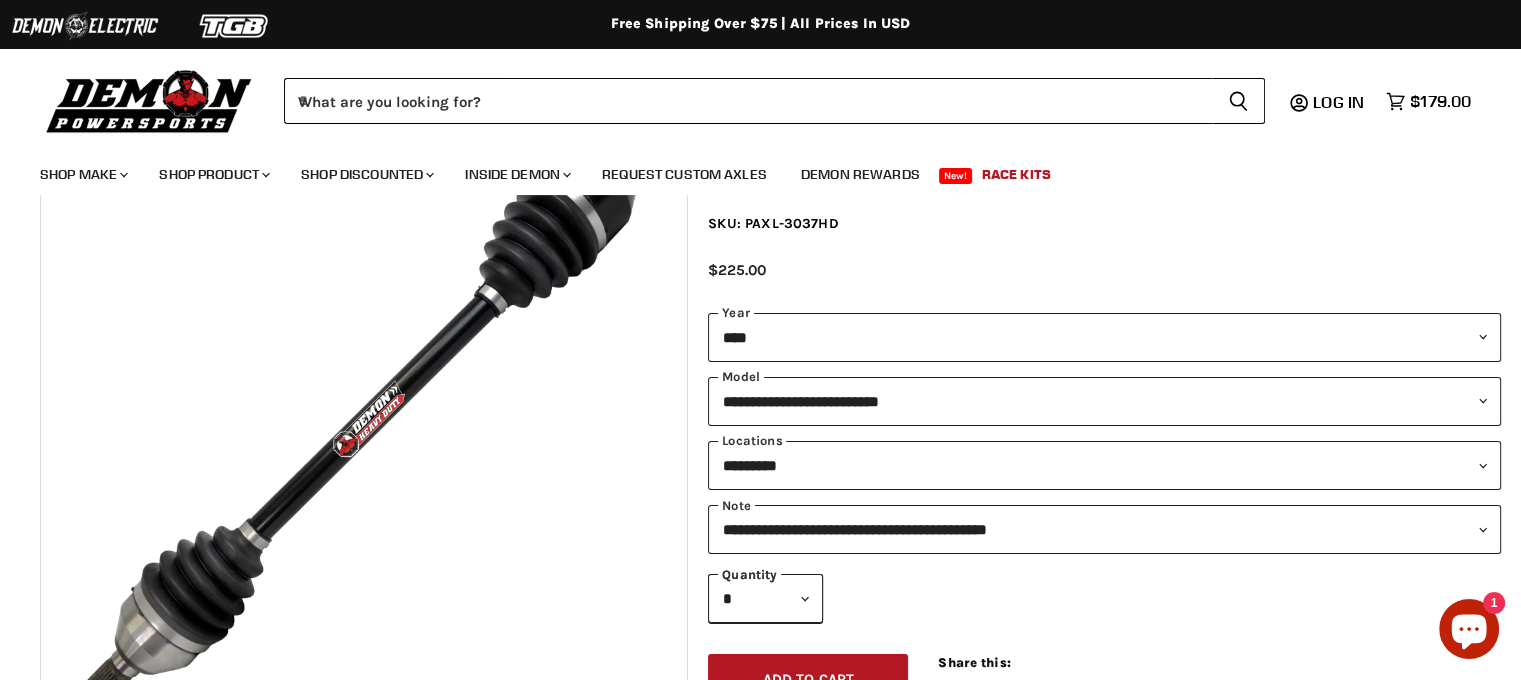scroll, scrollTop: 100, scrollLeft: 0, axis: vertical 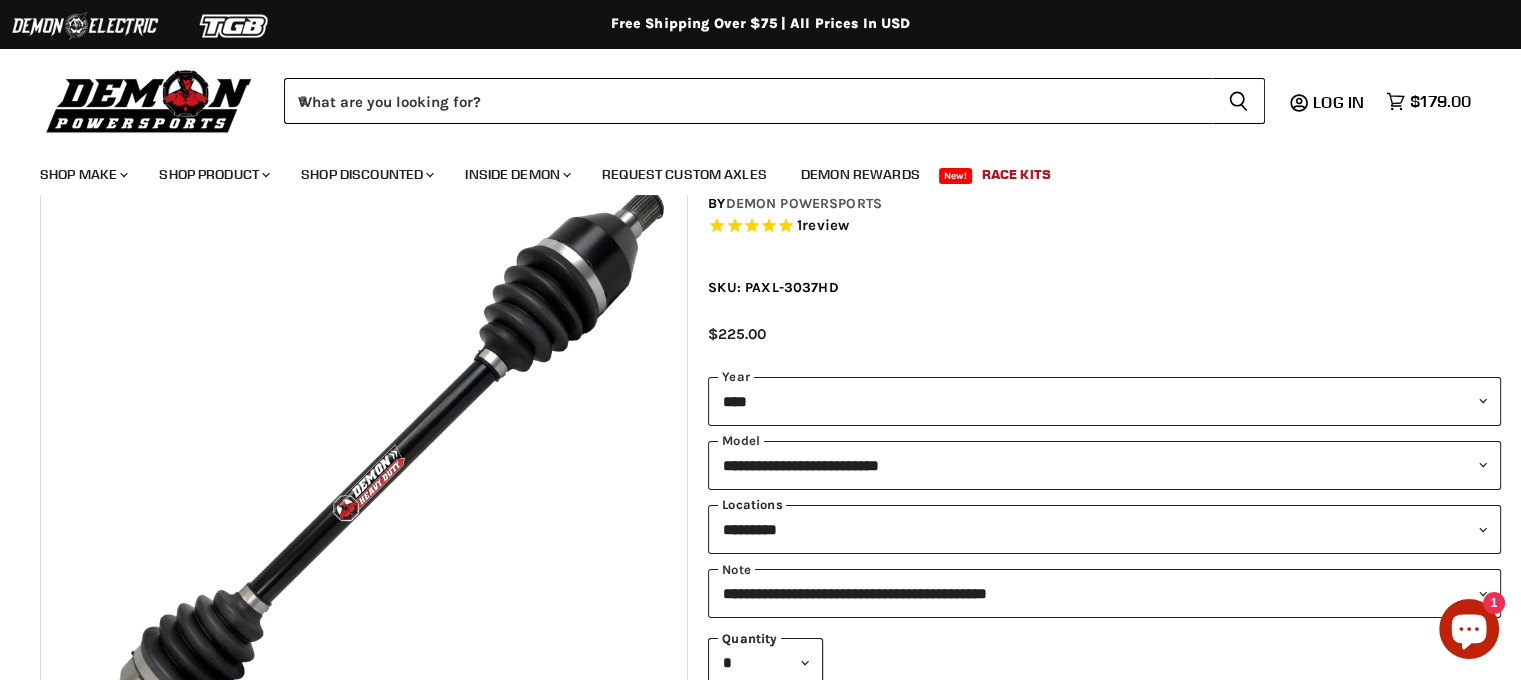 click on "**********" at bounding box center (1104, 529) 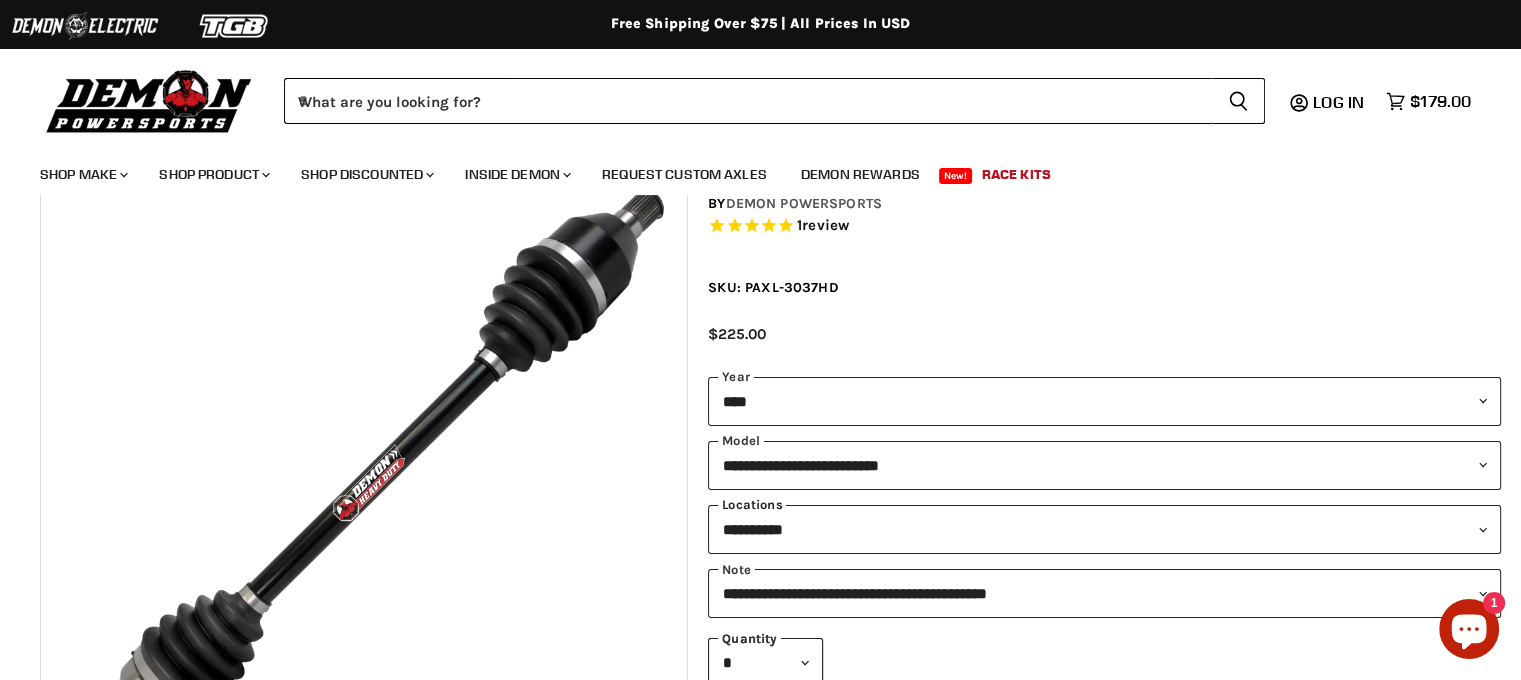 click on "**********" at bounding box center (1104, 529) 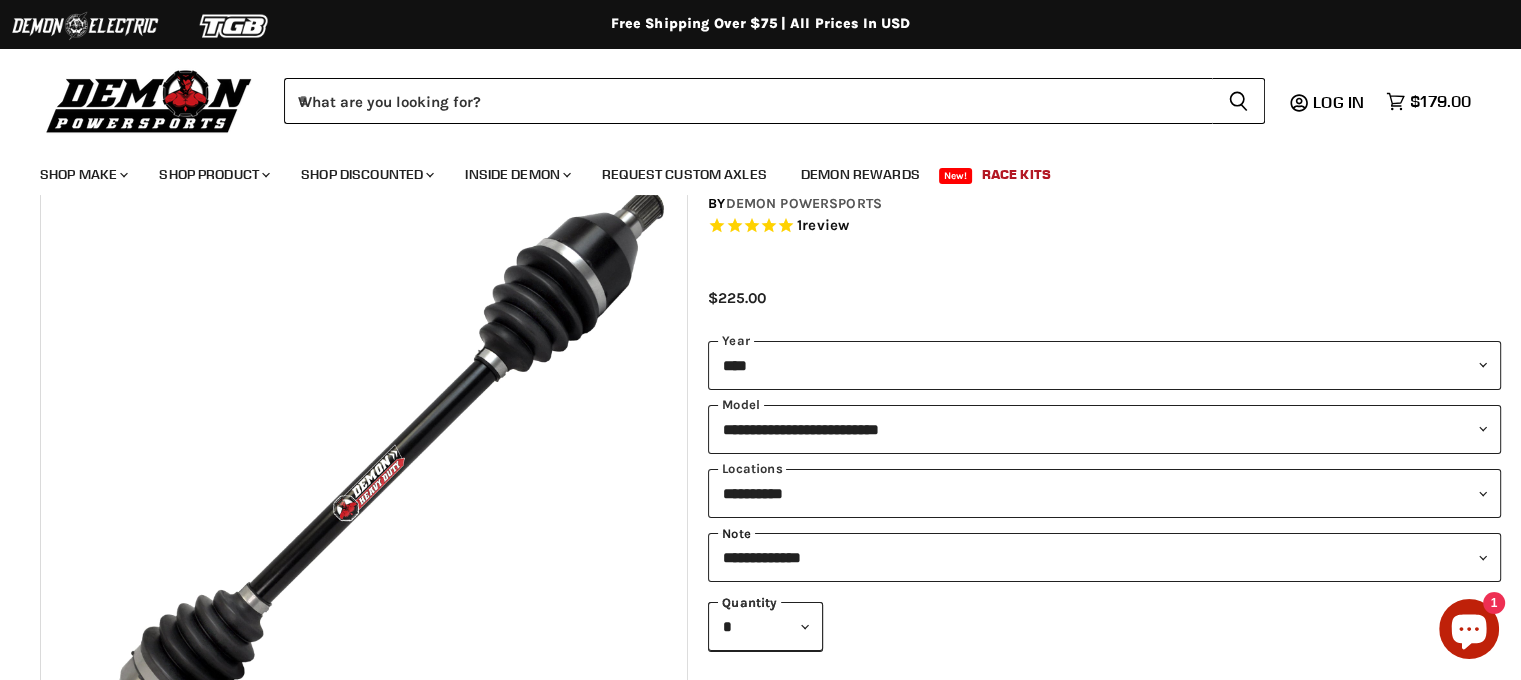 click on "**********" at bounding box center [1104, 557] 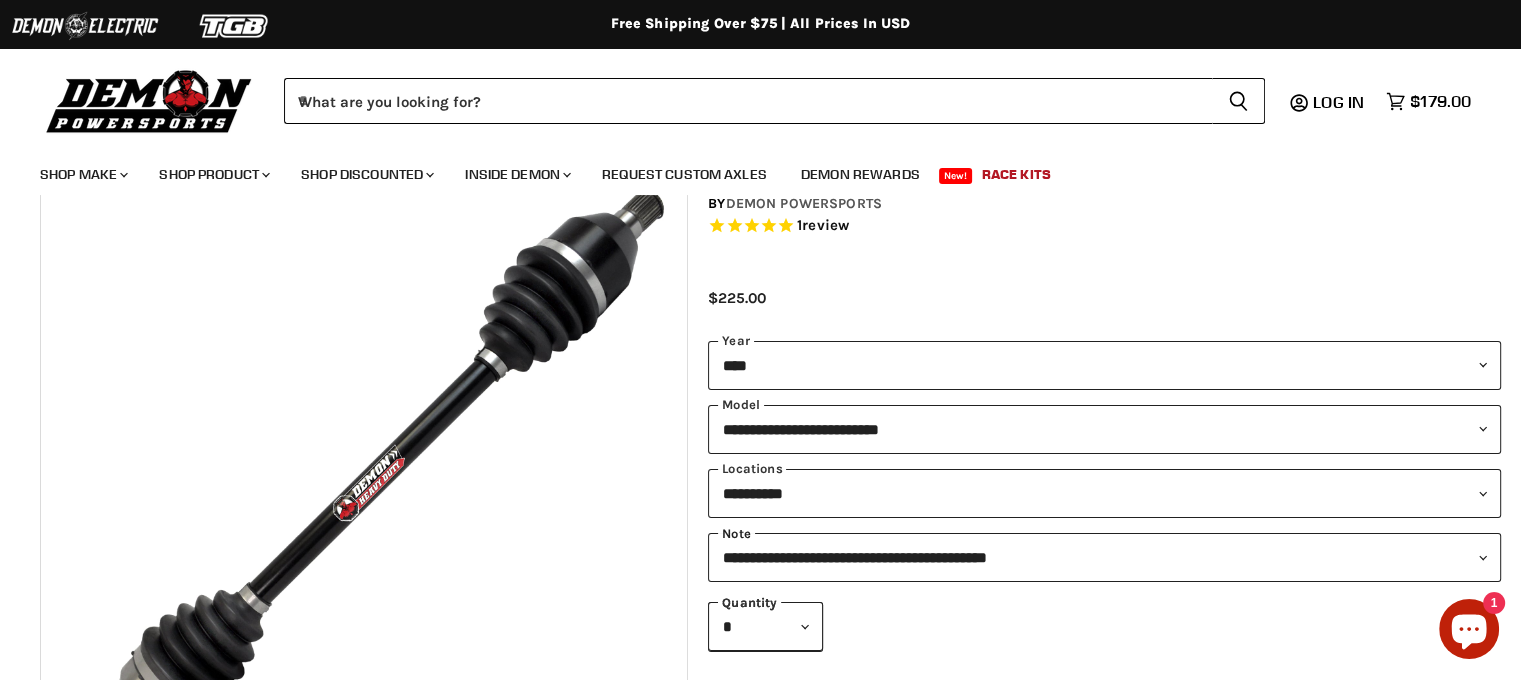 click on "**********" at bounding box center (1104, 557) 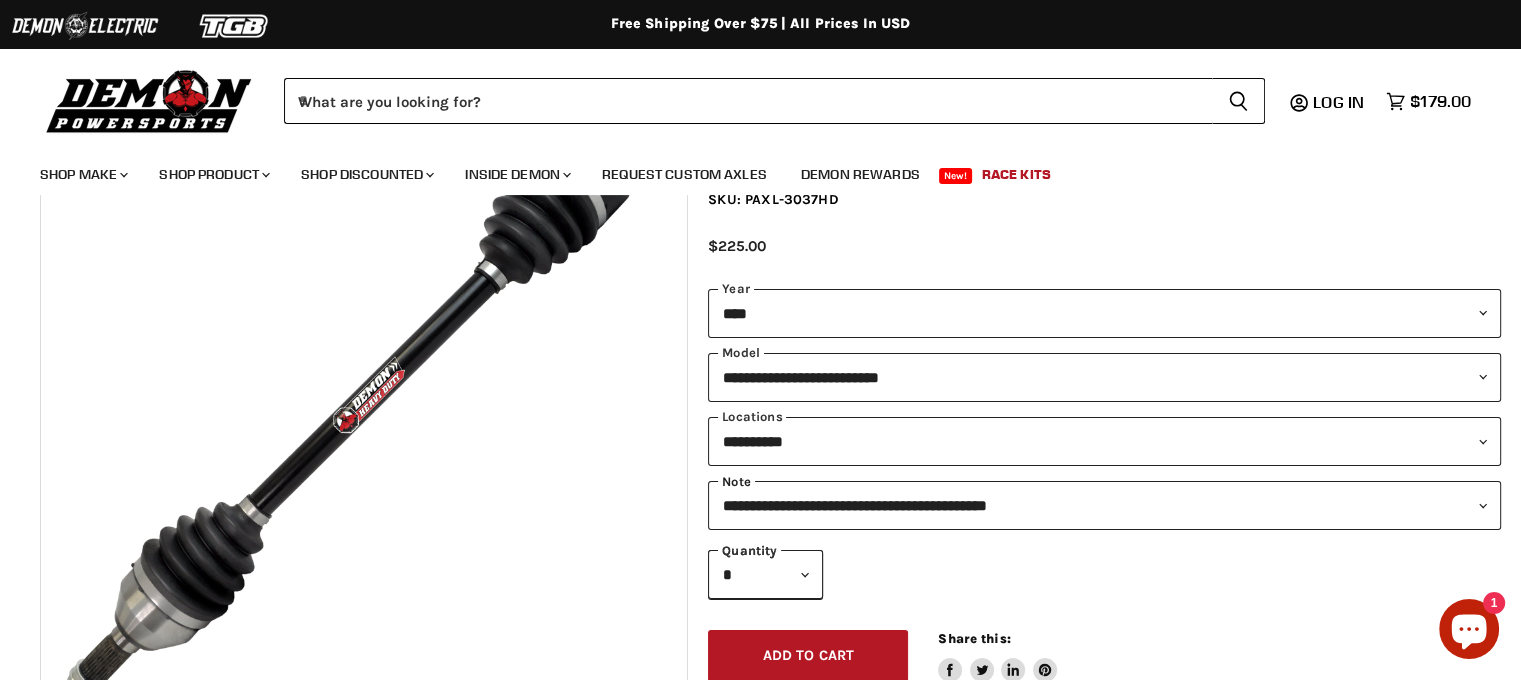 scroll, scrollTop: 200, scrollLeft: 0, axis: vertical 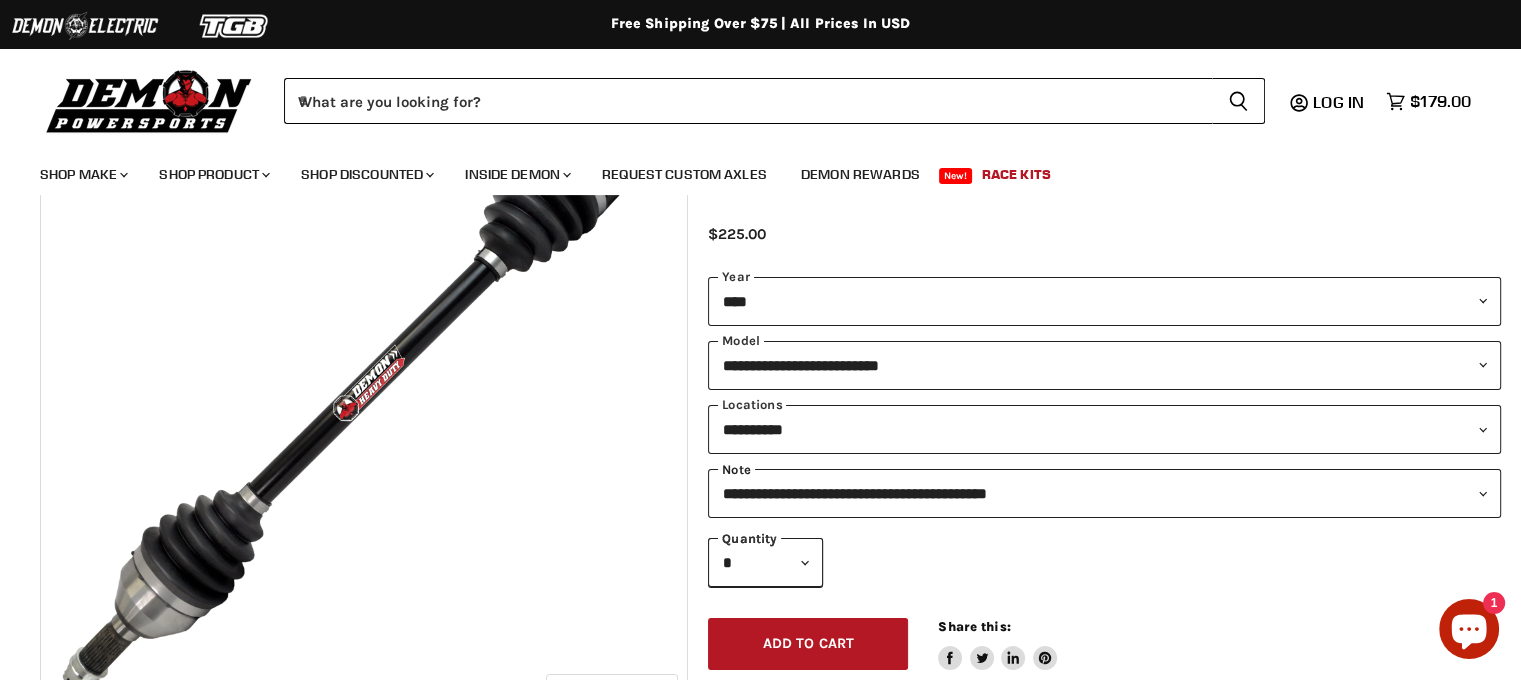 click on "**********" at bounding box center [1104, 493] 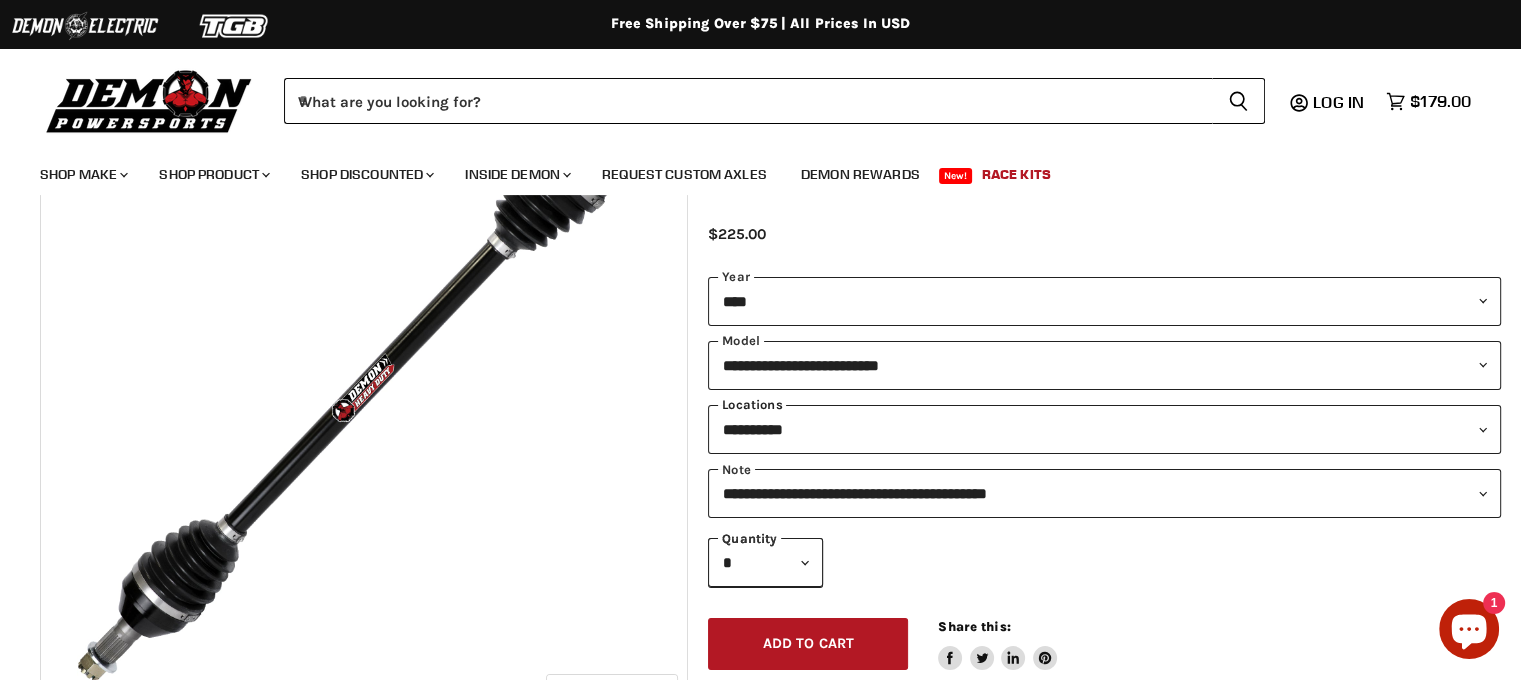 click on "**********" at bounding box center (1104, 429) 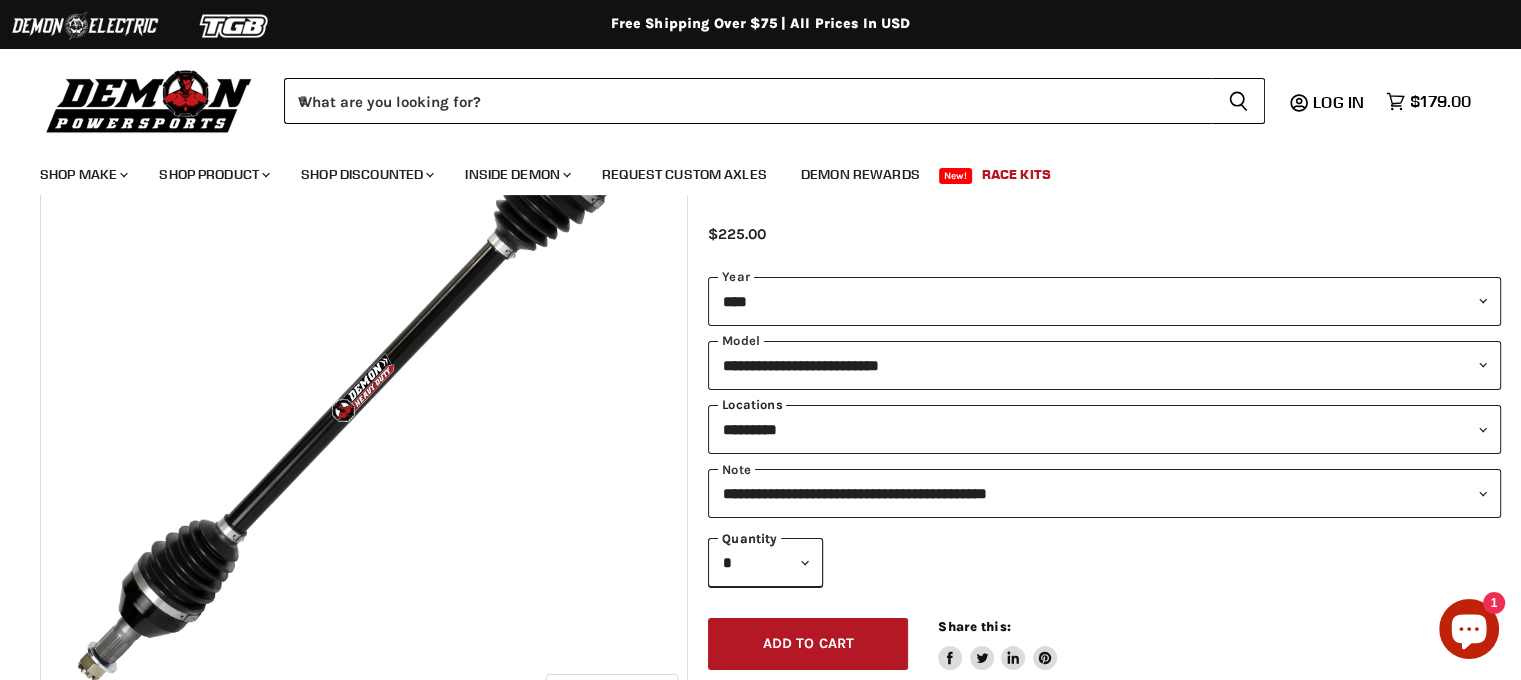click on "**********" at bounding box center [1104, 429] 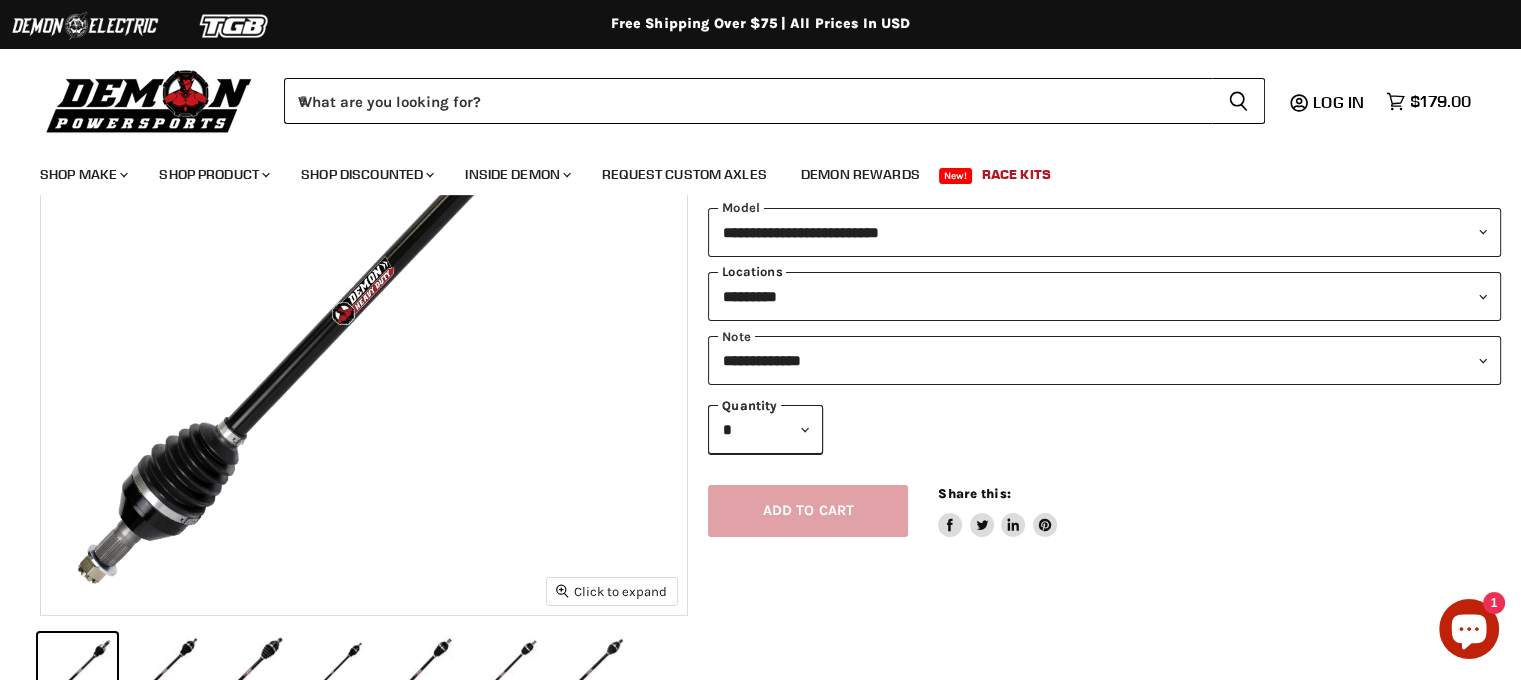 scroll, scrollTop: 300, scrollLeft: 0, axis: vertical 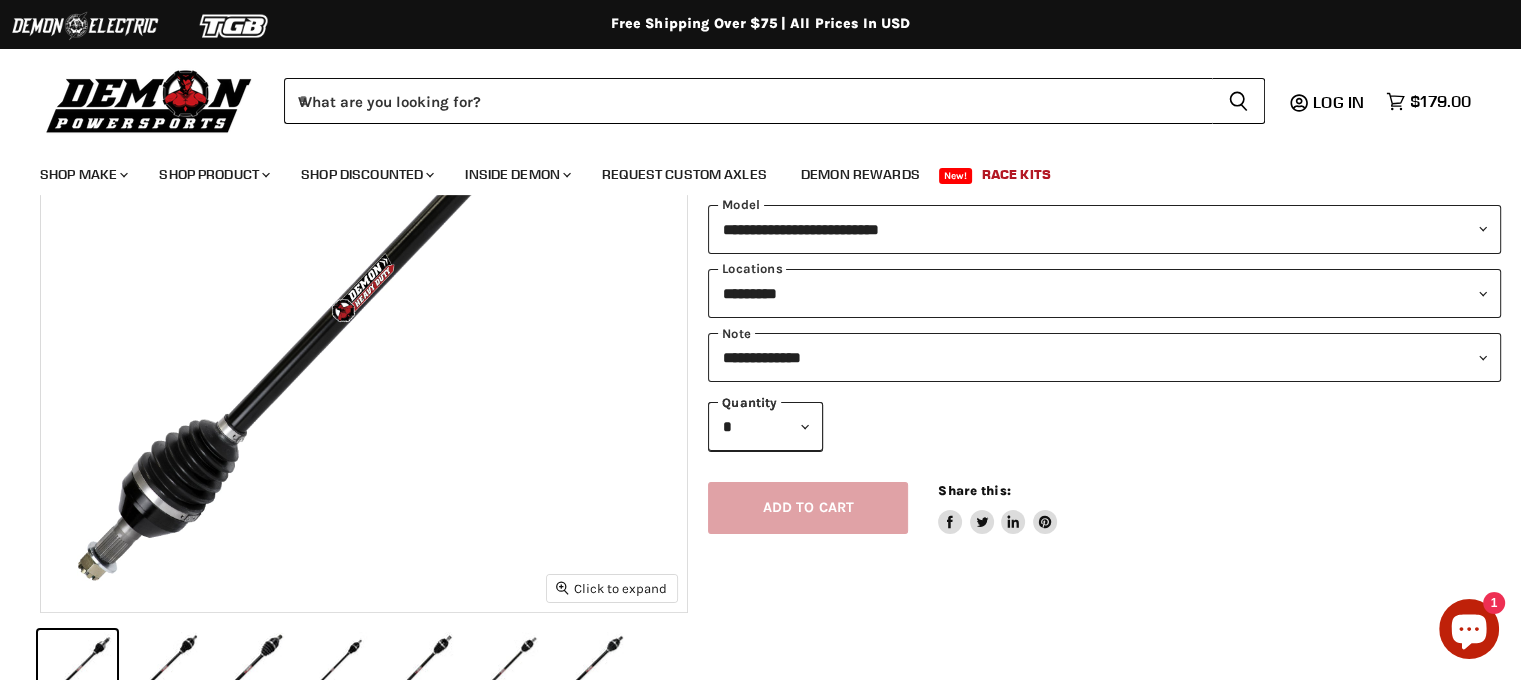 click on "Add to cart
Spinner icon
Share this:                       Share on Facebook                       Tweet on Twitter                       Share on LinkedIn                             Pin on Pinterest" at bounding box center (1104, 493) 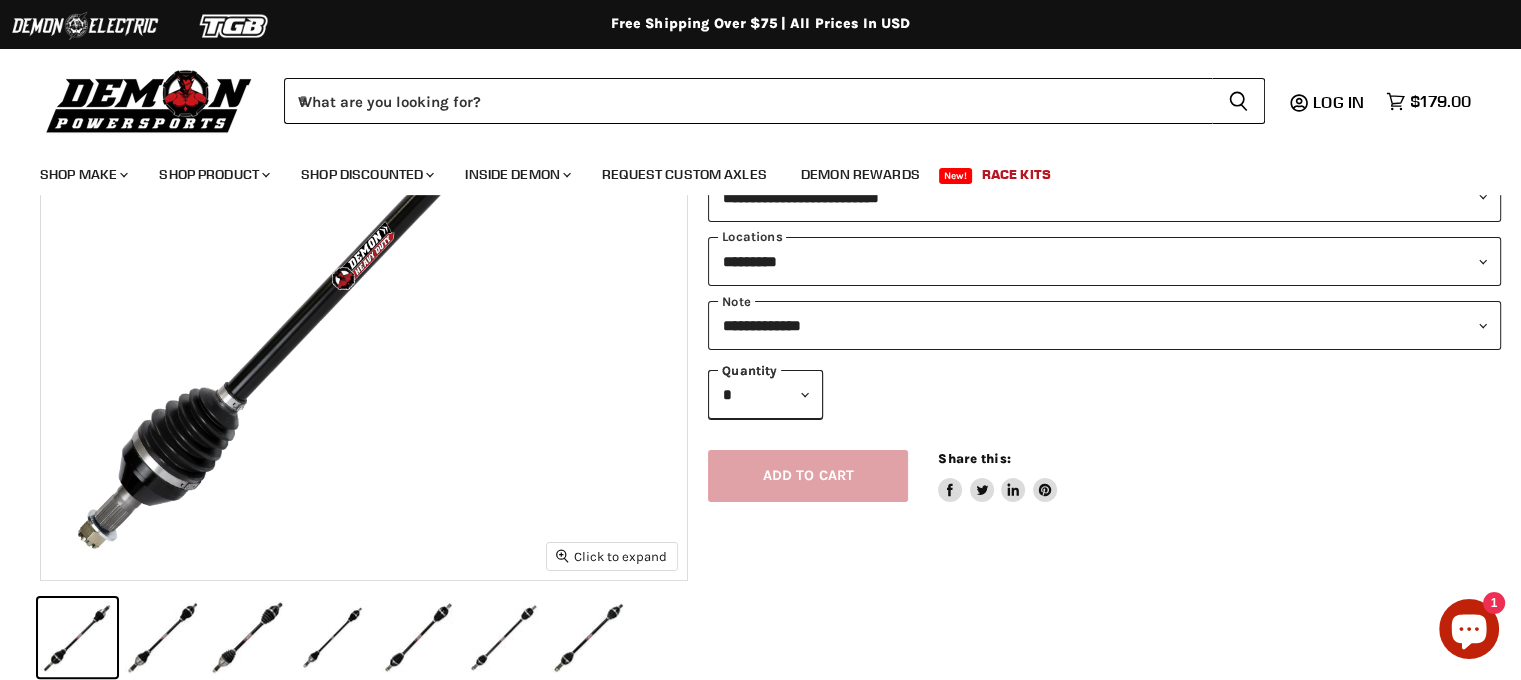 scroll, scrollTop: 300, scrollLeft: 0, axis: vertical 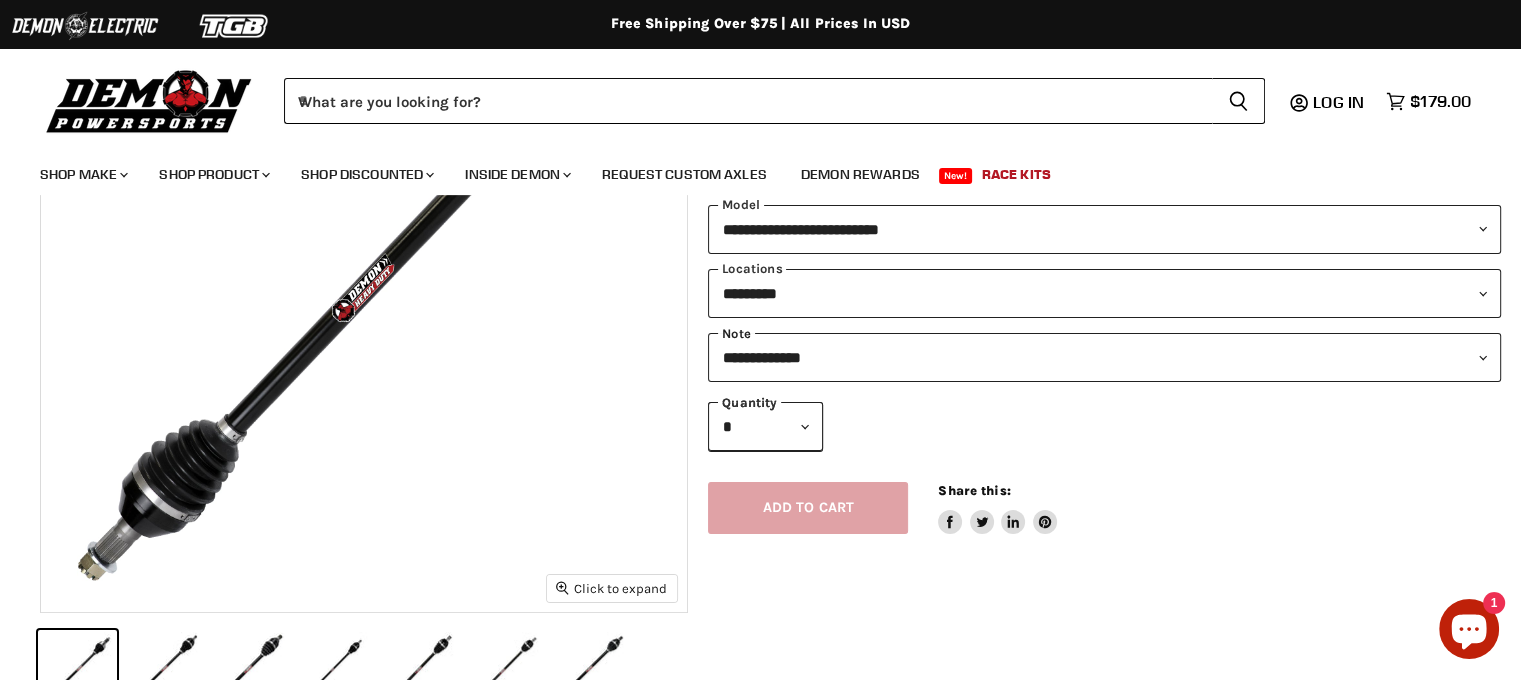 drag, startPoint x: 1461, startPoint y: 352, endPoint x: 1440, endPoint y: 354, distance: 21.095022 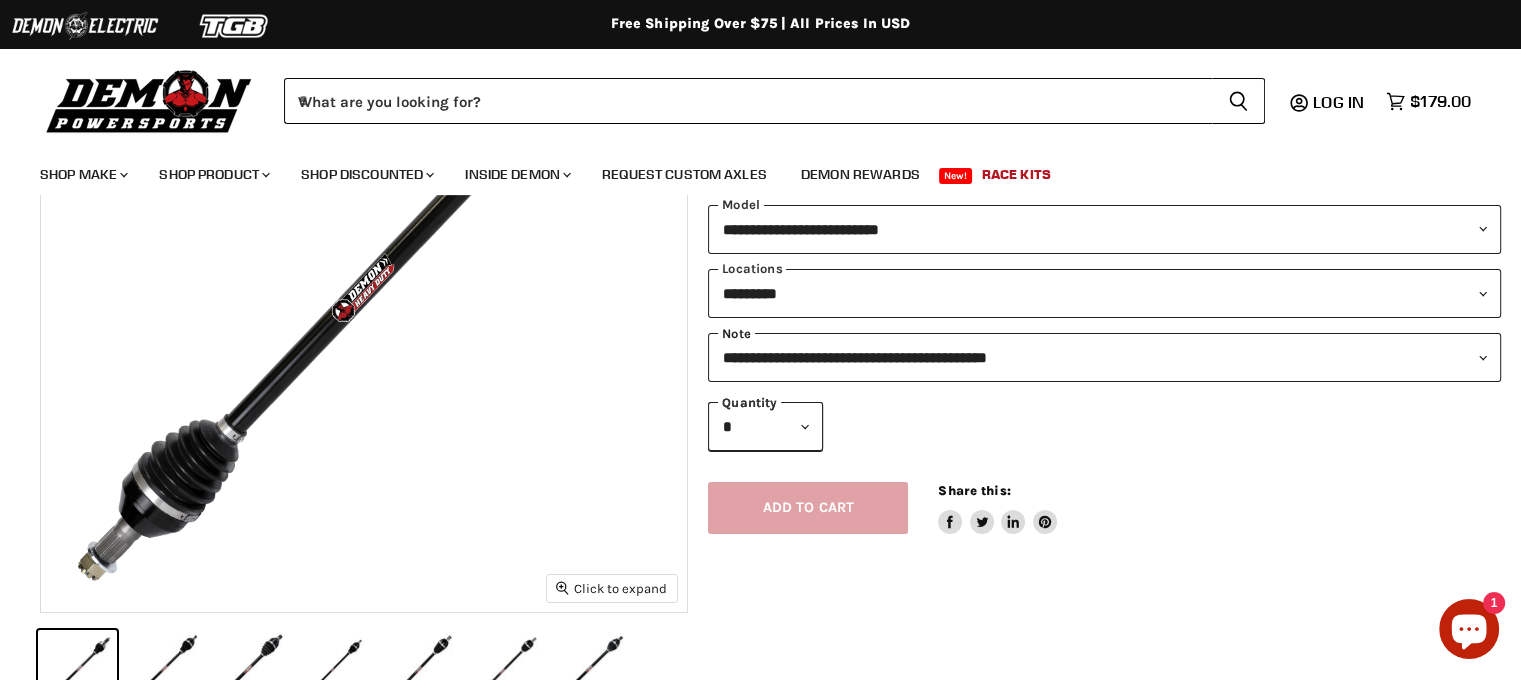 click on "**********" at bounding box center (1104, 357) 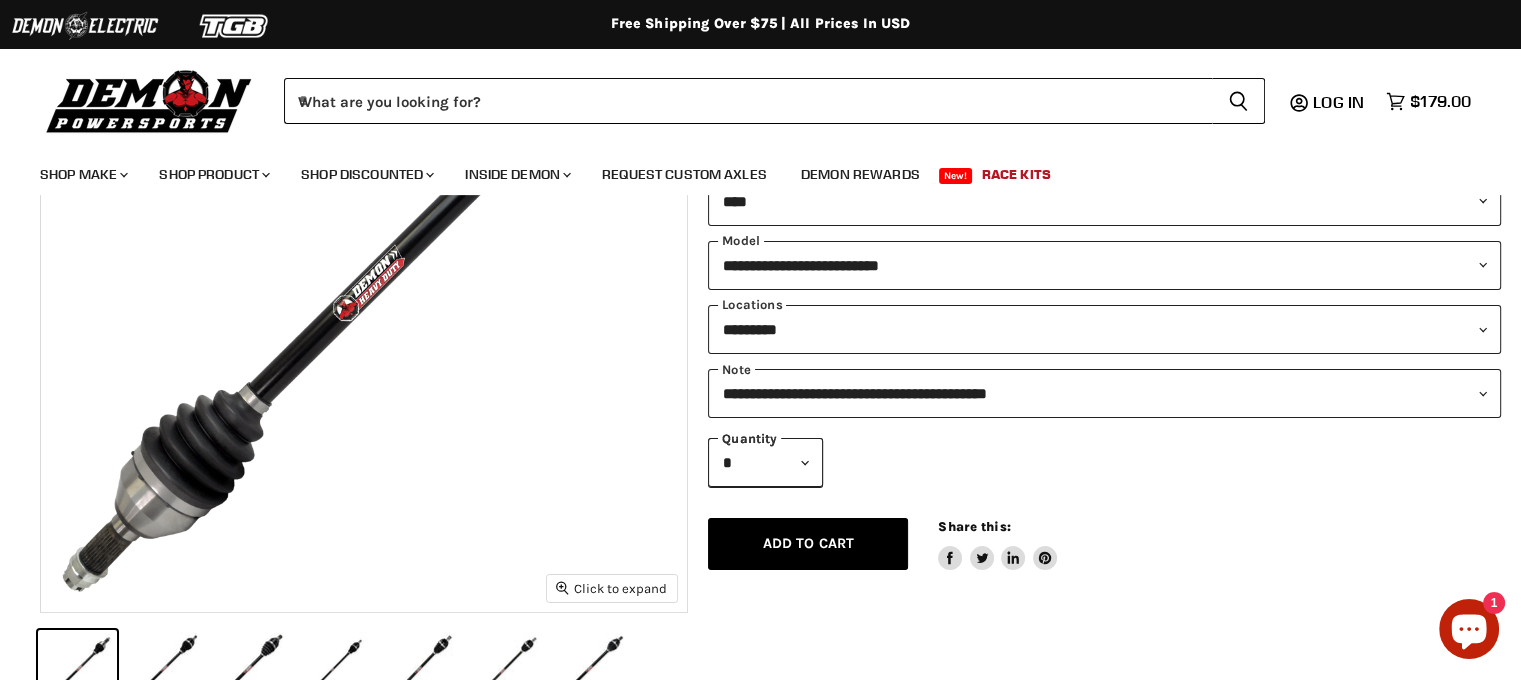 click on "Add to cart
Spinner icon" at bounding box center [808, 544] 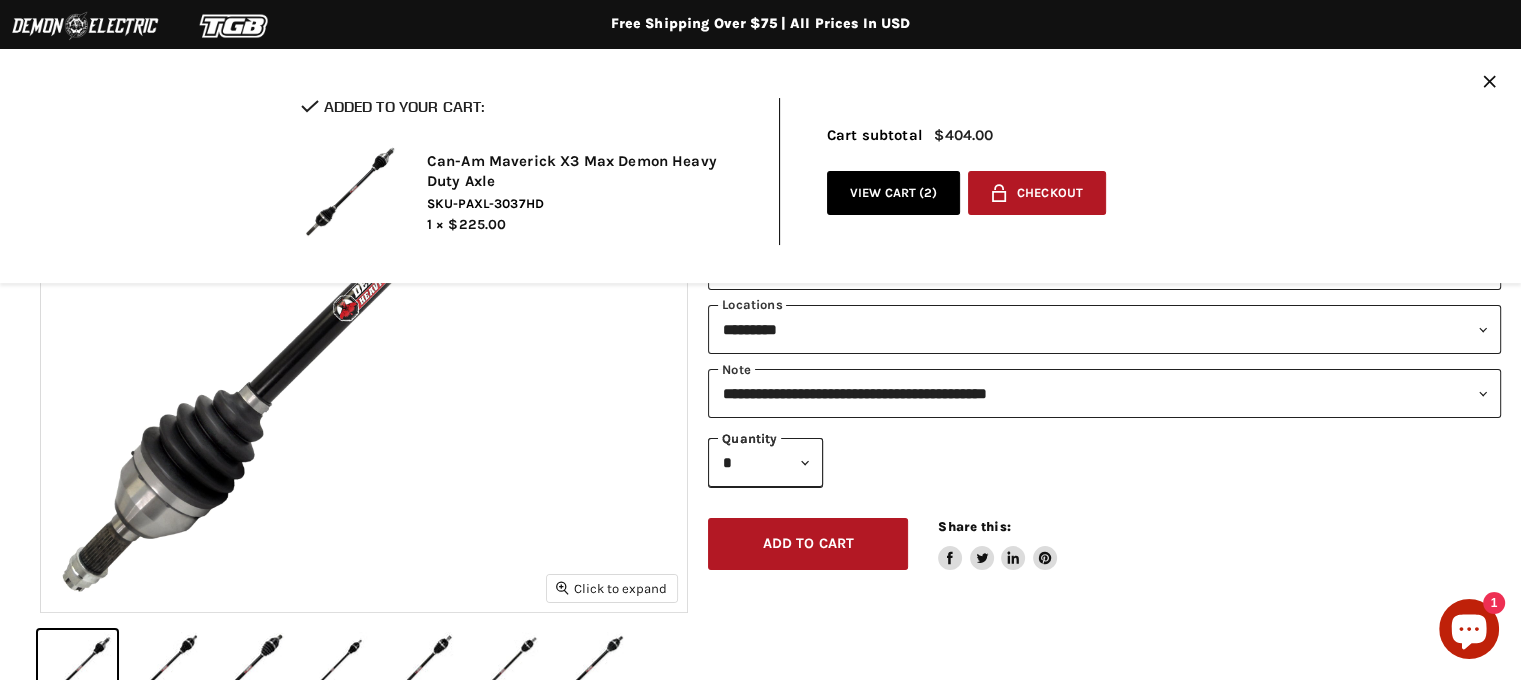 click on "View cart ( 2 )" at bounding box center (894, 193) 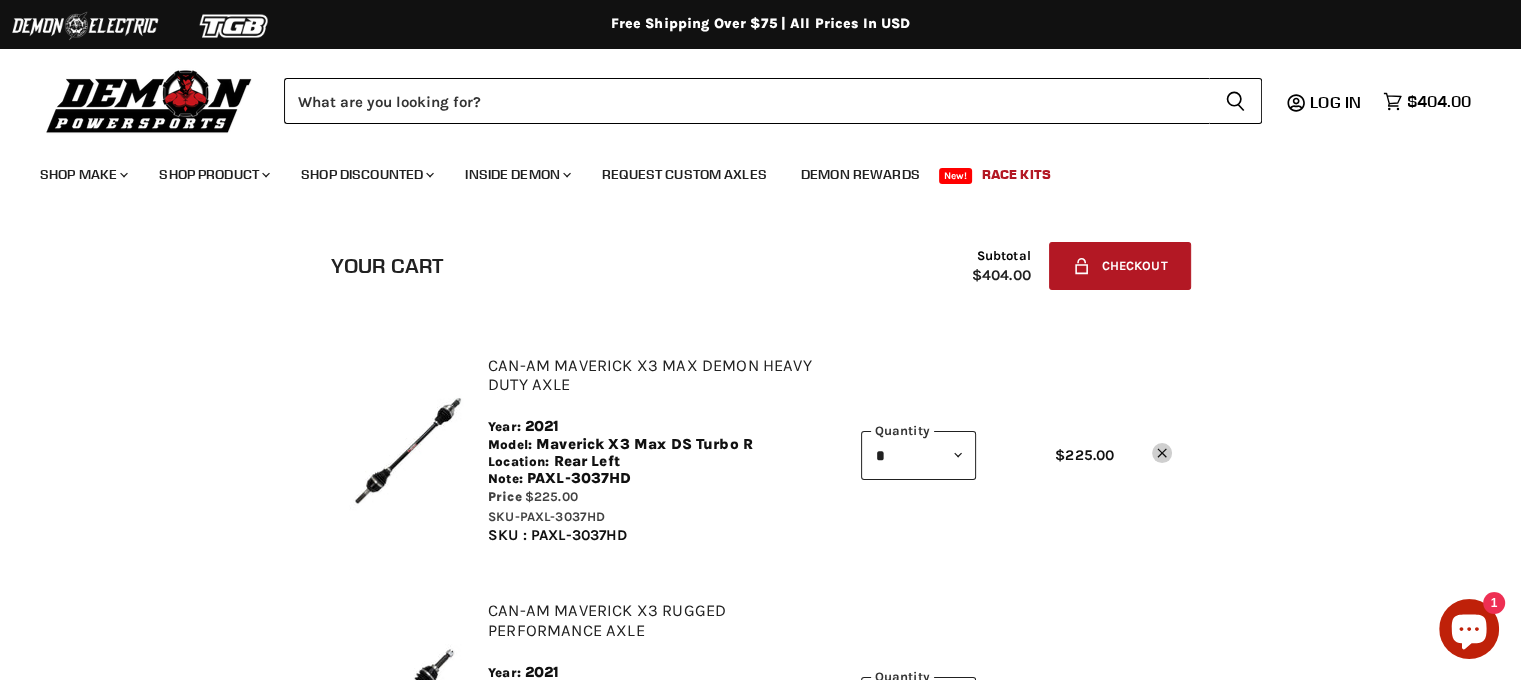 scroll, scrollTop: 100, scrollLeft: 0, axis: vertical 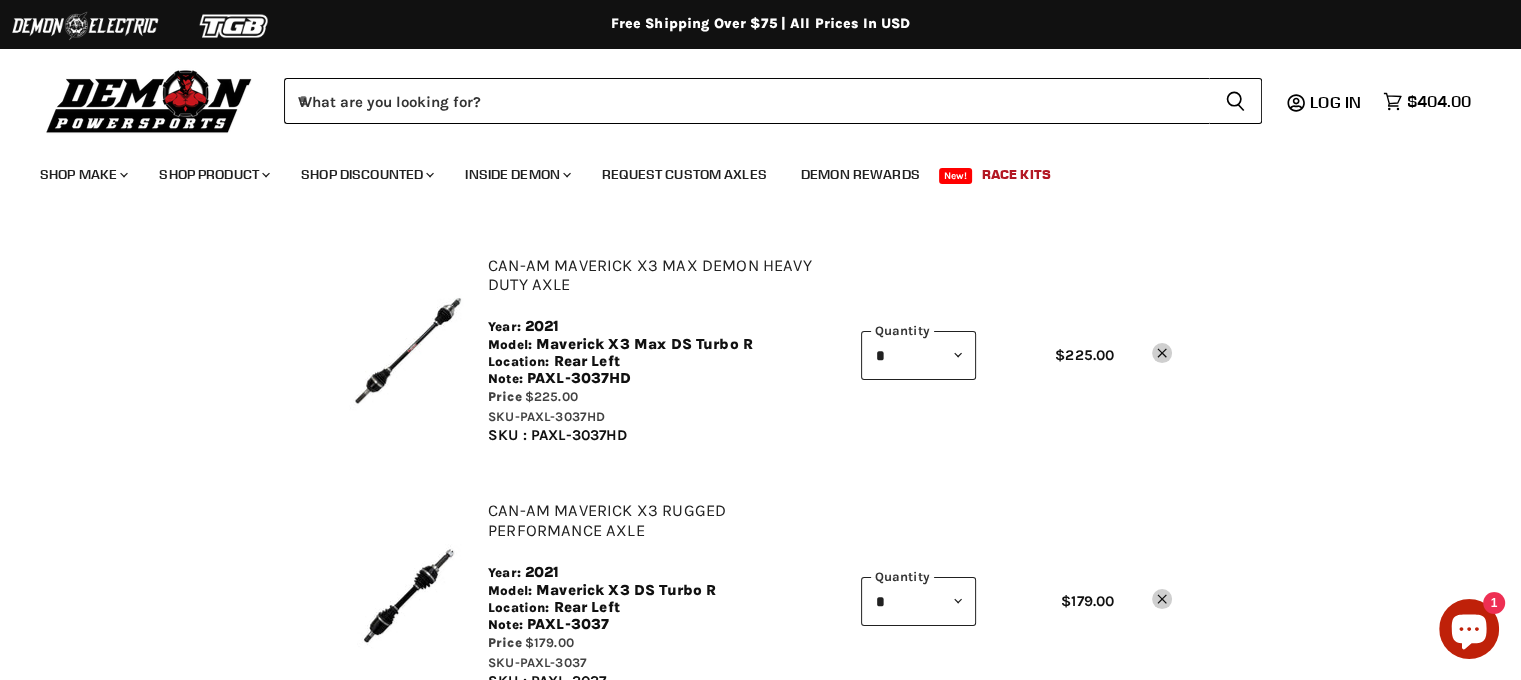 click on "Remove icon" 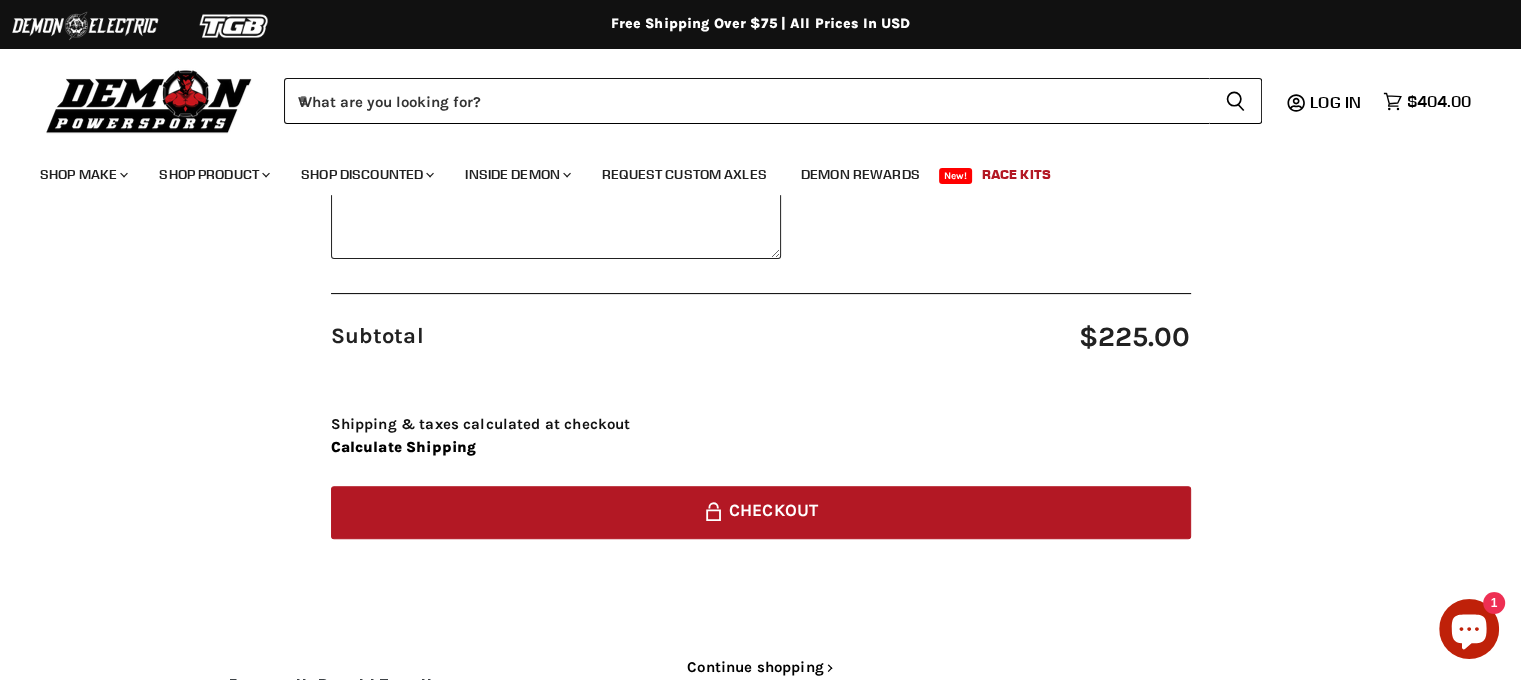 scroll, scrollTop: 400, scrollLeft: 0, axis: vertical 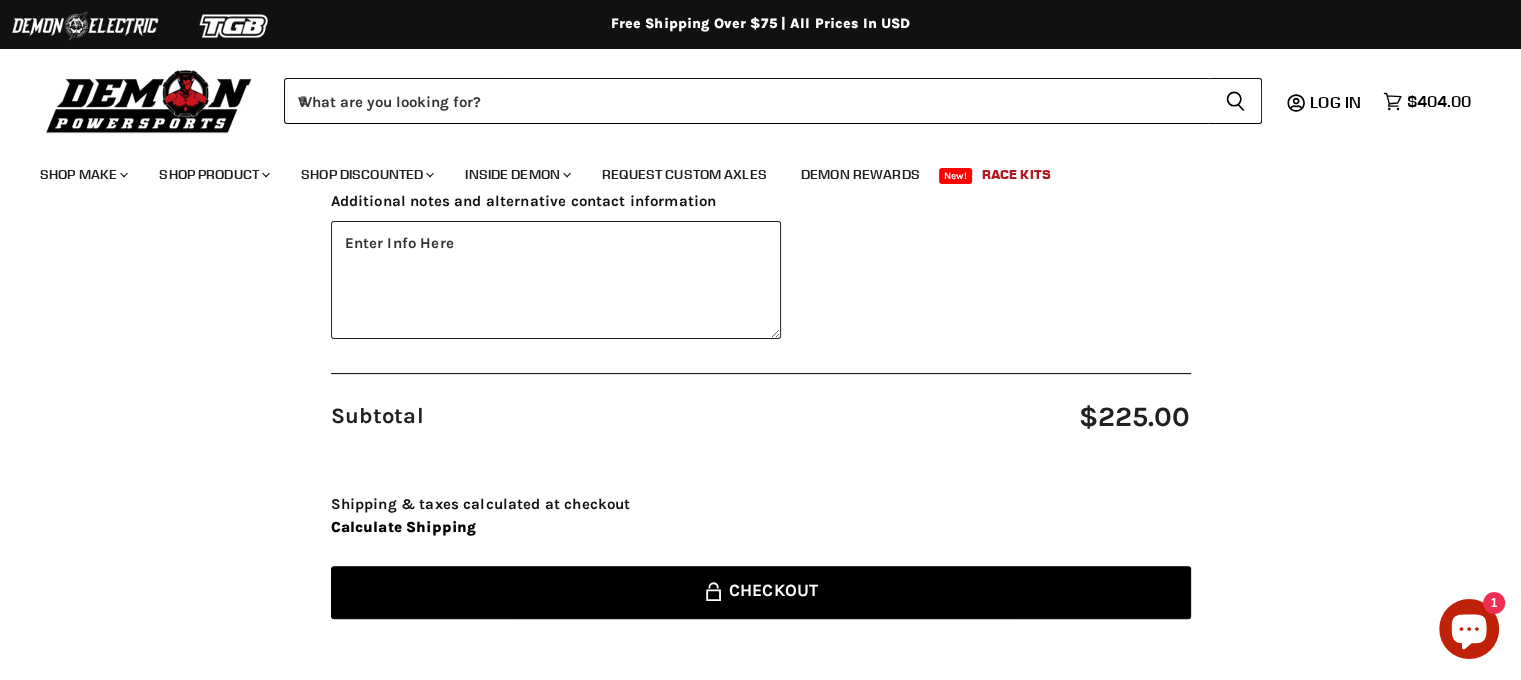 click on "Lock icon
Checkout" at bounding box center [761, 592] 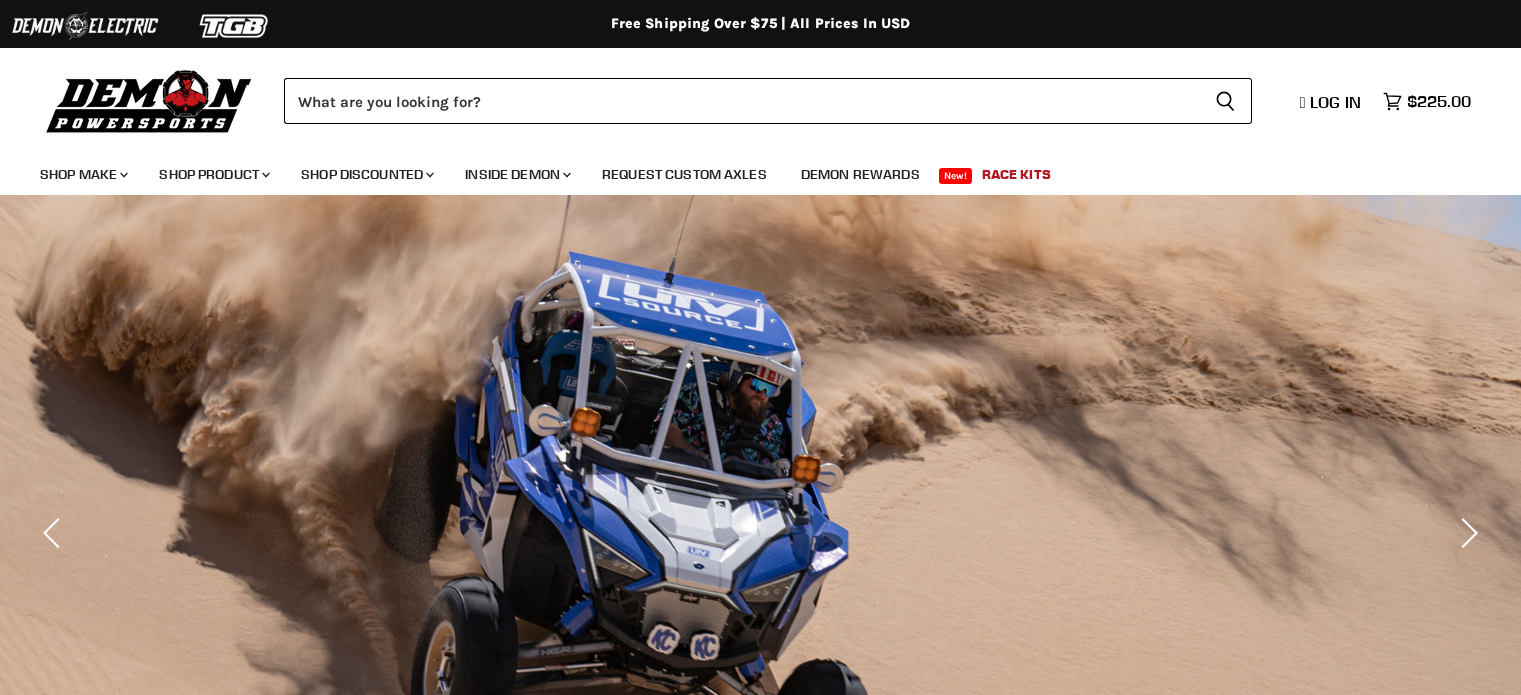 scroll, scrollTop: 0, scrollLeft: 0, axis: both 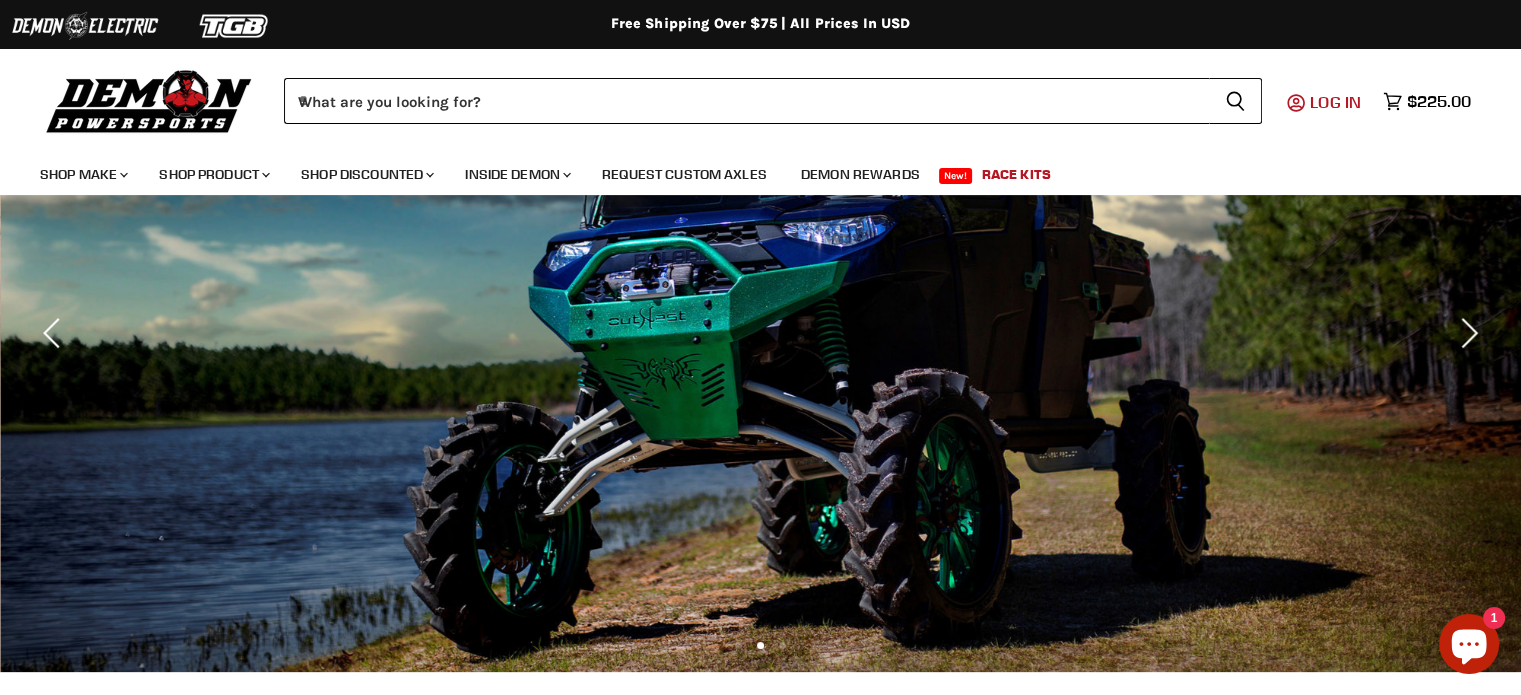 click on "Log in" at bounding box center [1335, 102] 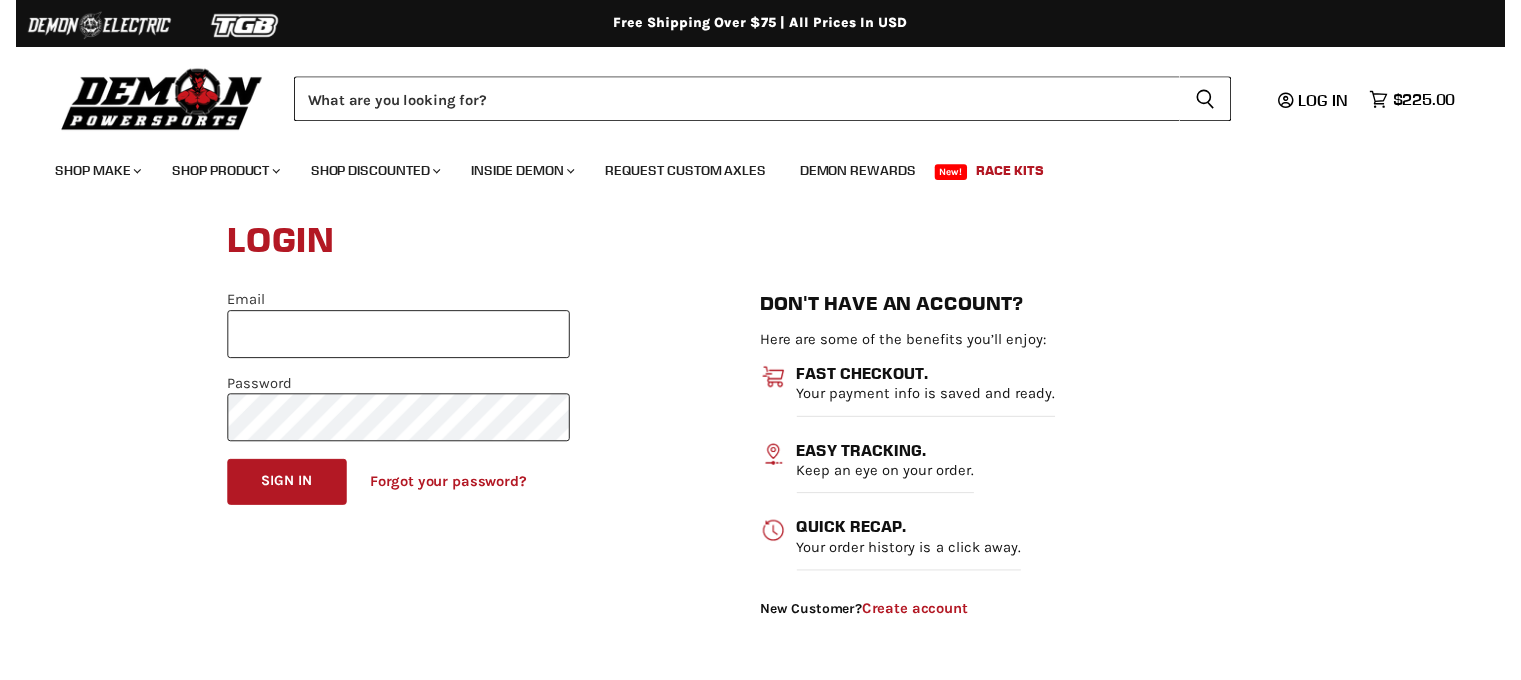 scroll, scrollTop: 0, scrollLeft: 0, axis: both 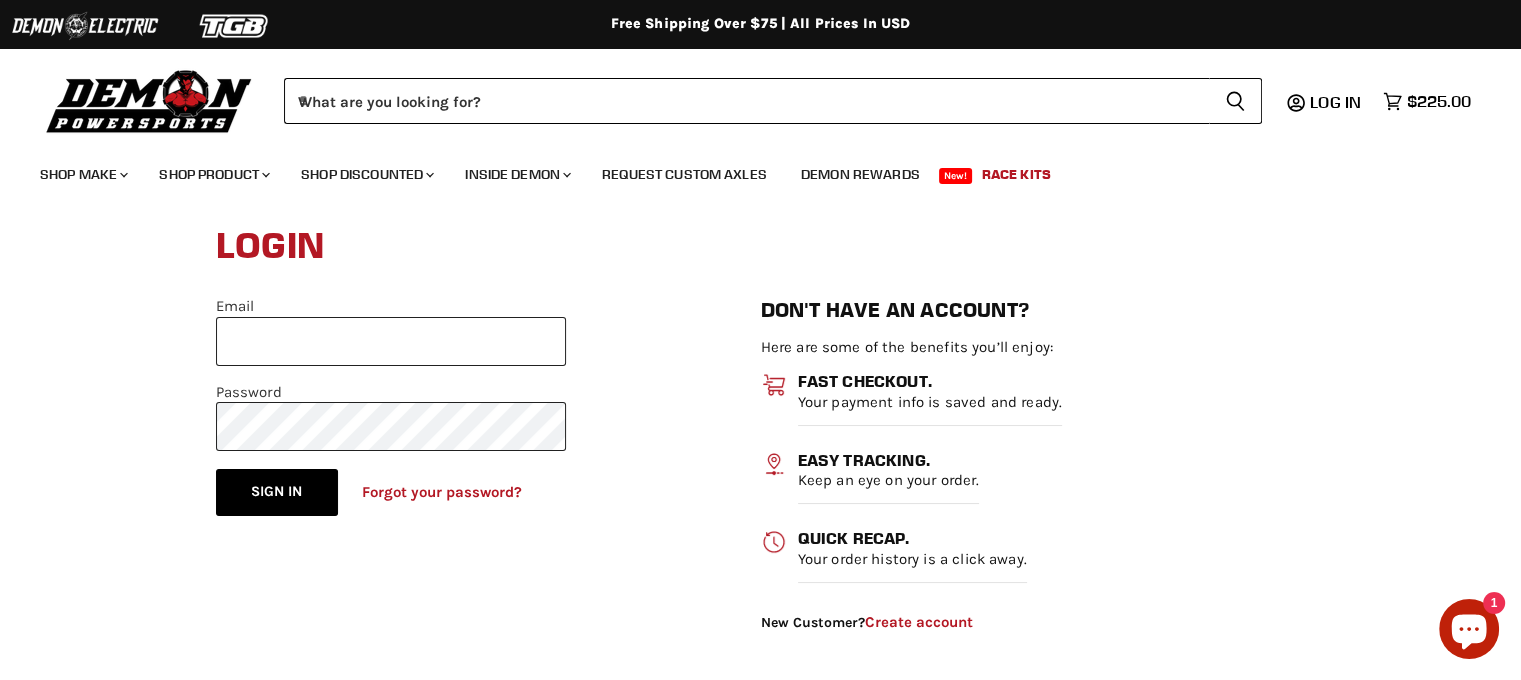 type on "**********" 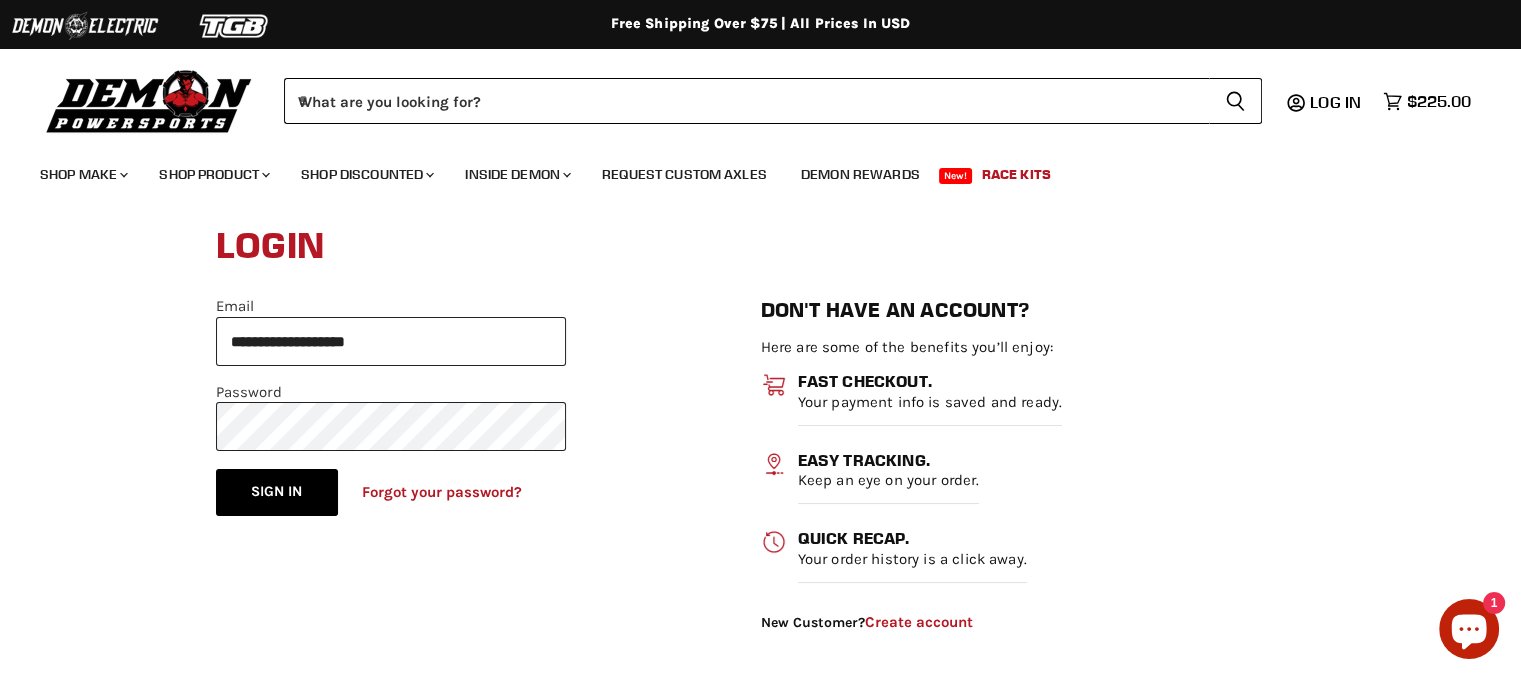 click on "Sign in" at bounding box center (277, 492) 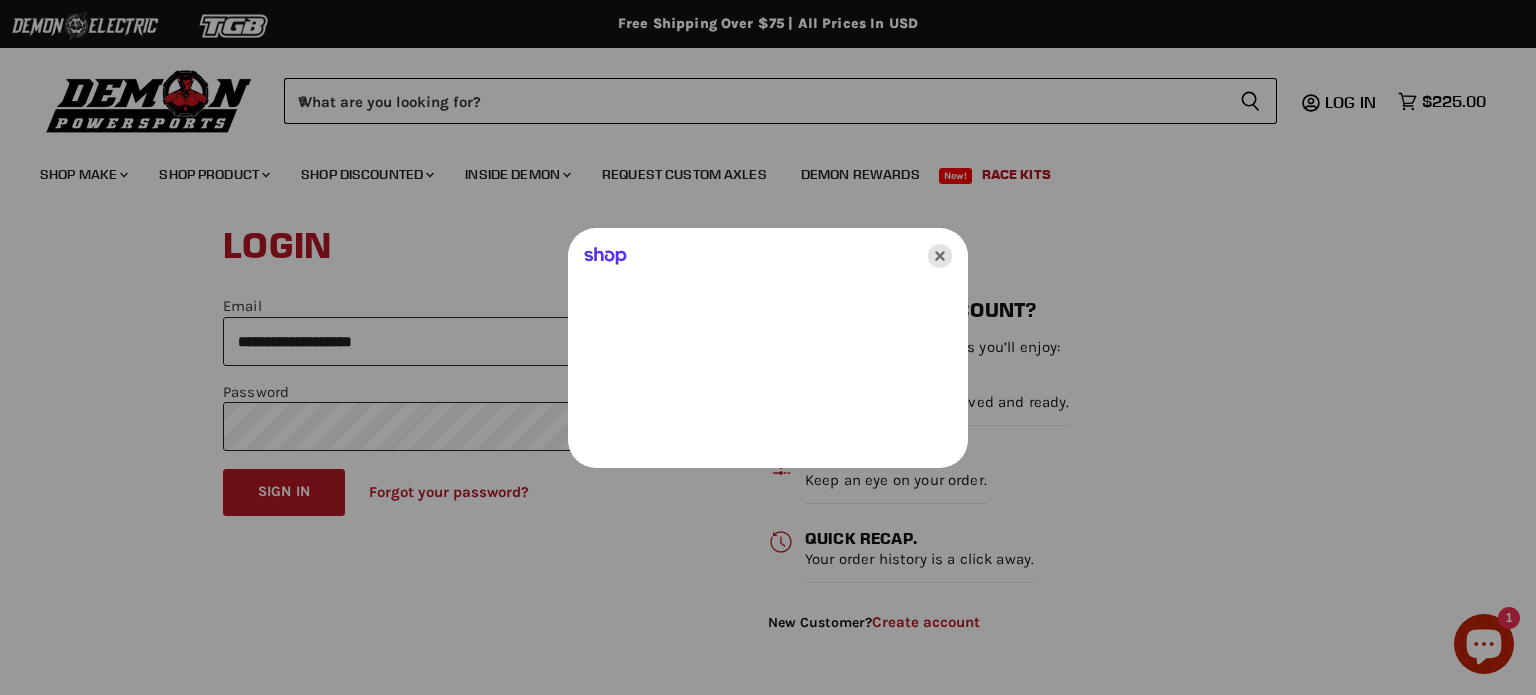 click 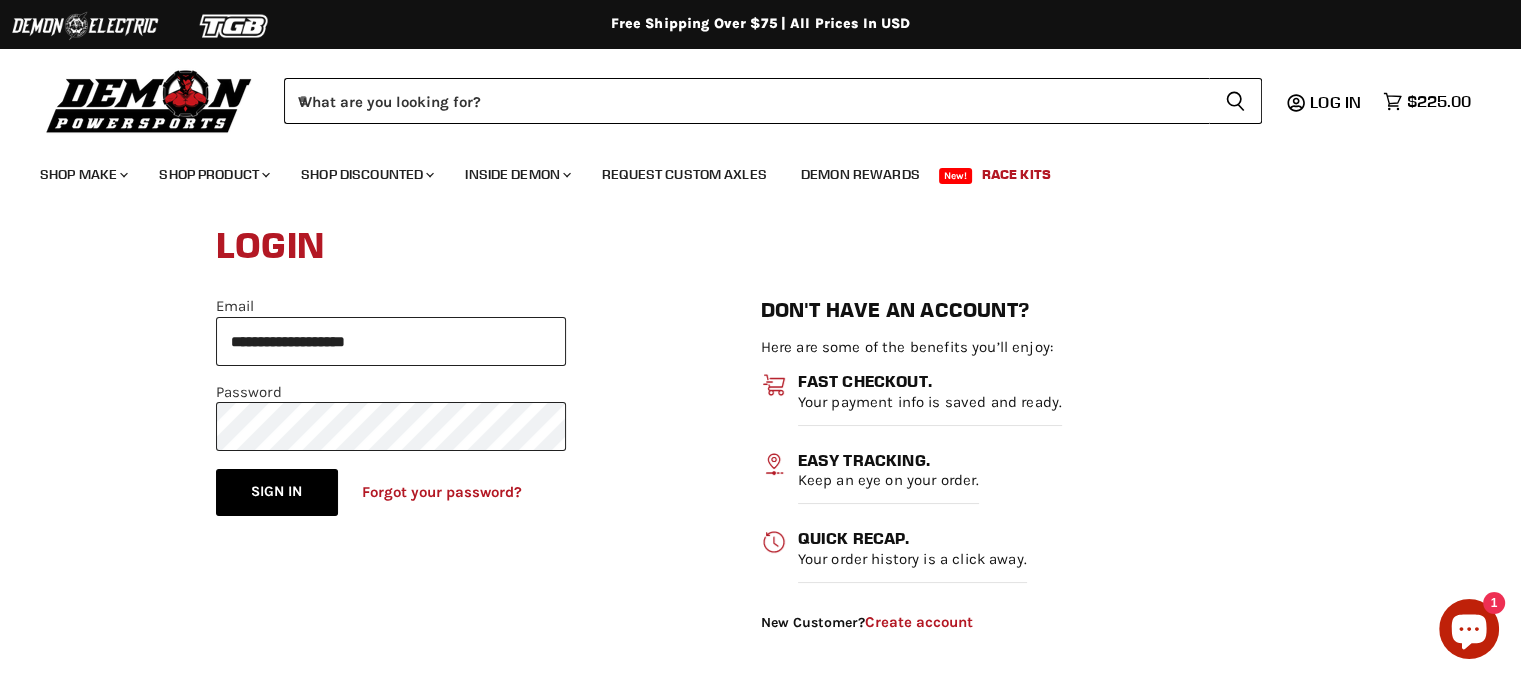 click on "Sign in" at bounding box center (277, 492) 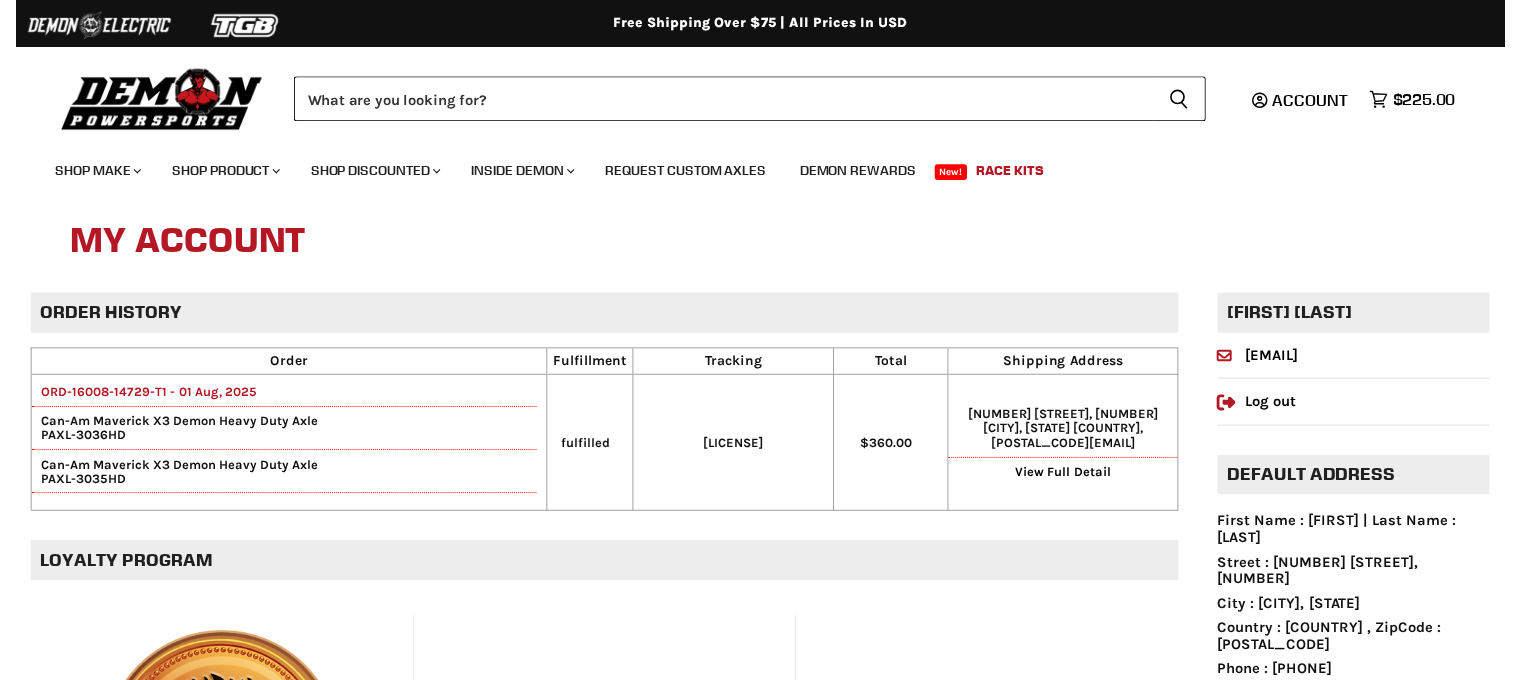 scroll, scrollTop: 0, scrollLeft: 0, axis: both 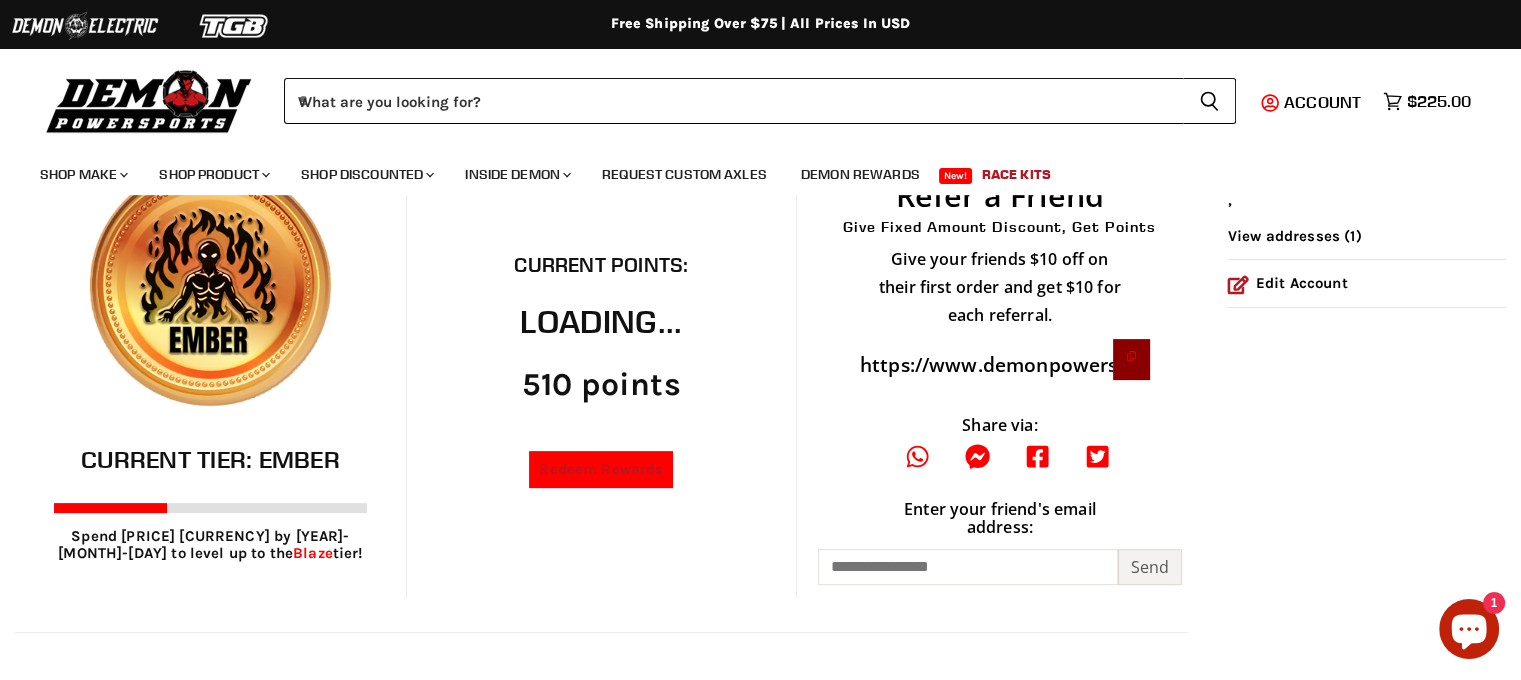 click on "Redeem Rewards" at bounding box center (601, 469) 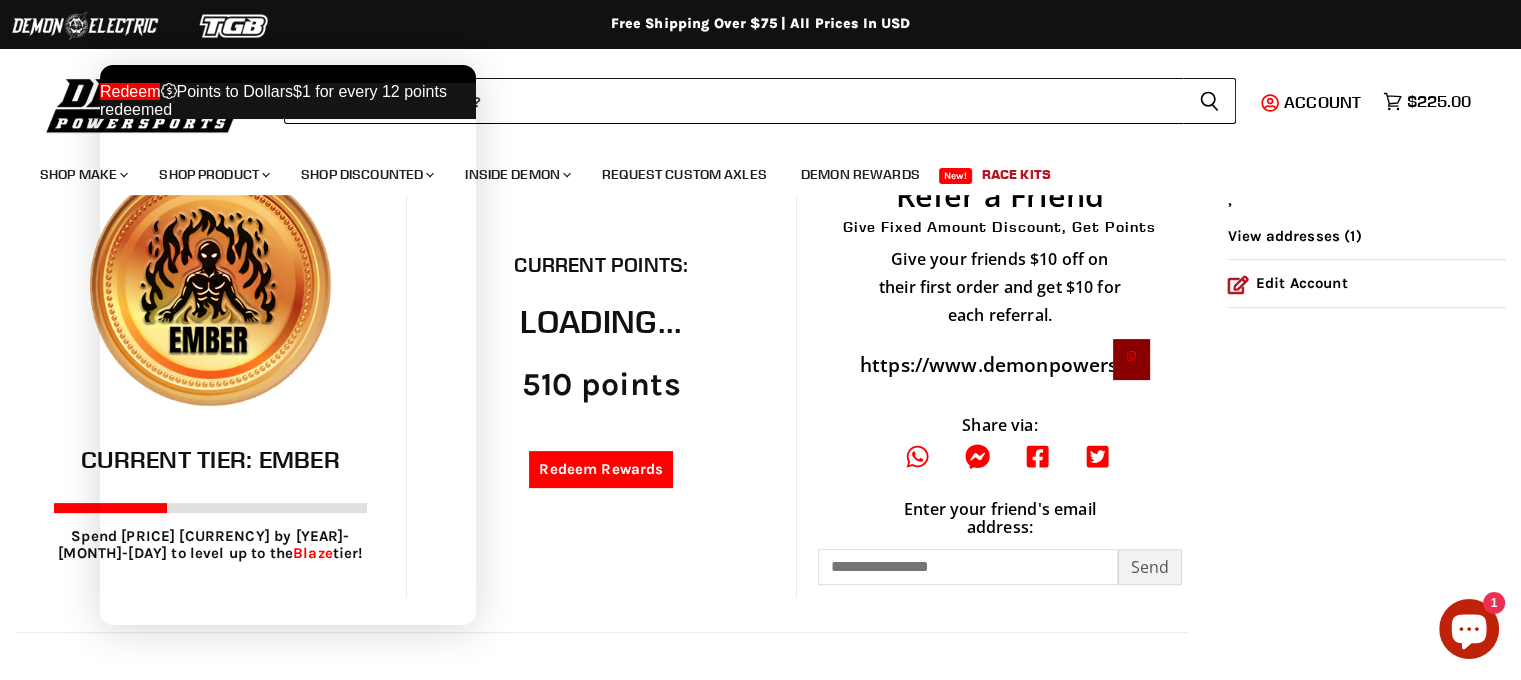 click at bounding box center [288, 65] 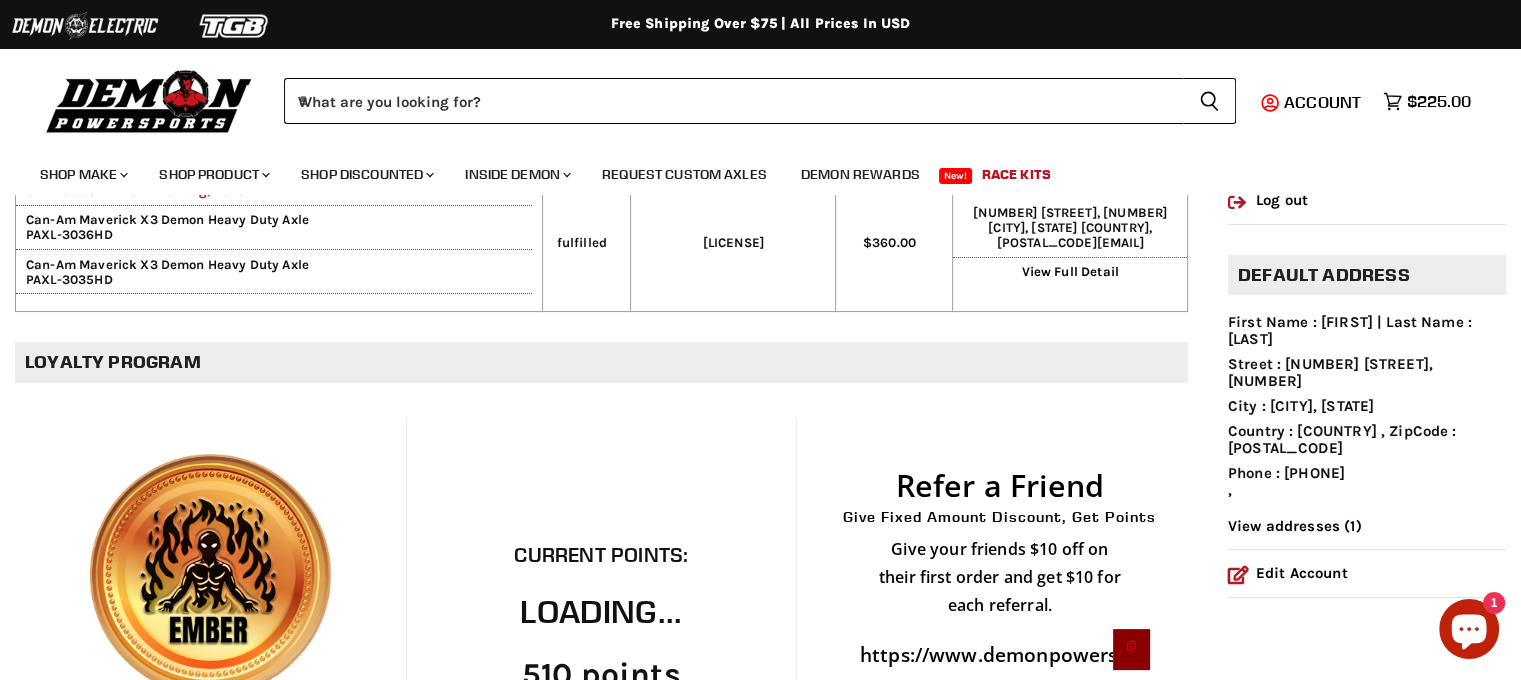 scroll, scrollTop: 0, scrollLeft: 0, axis: both 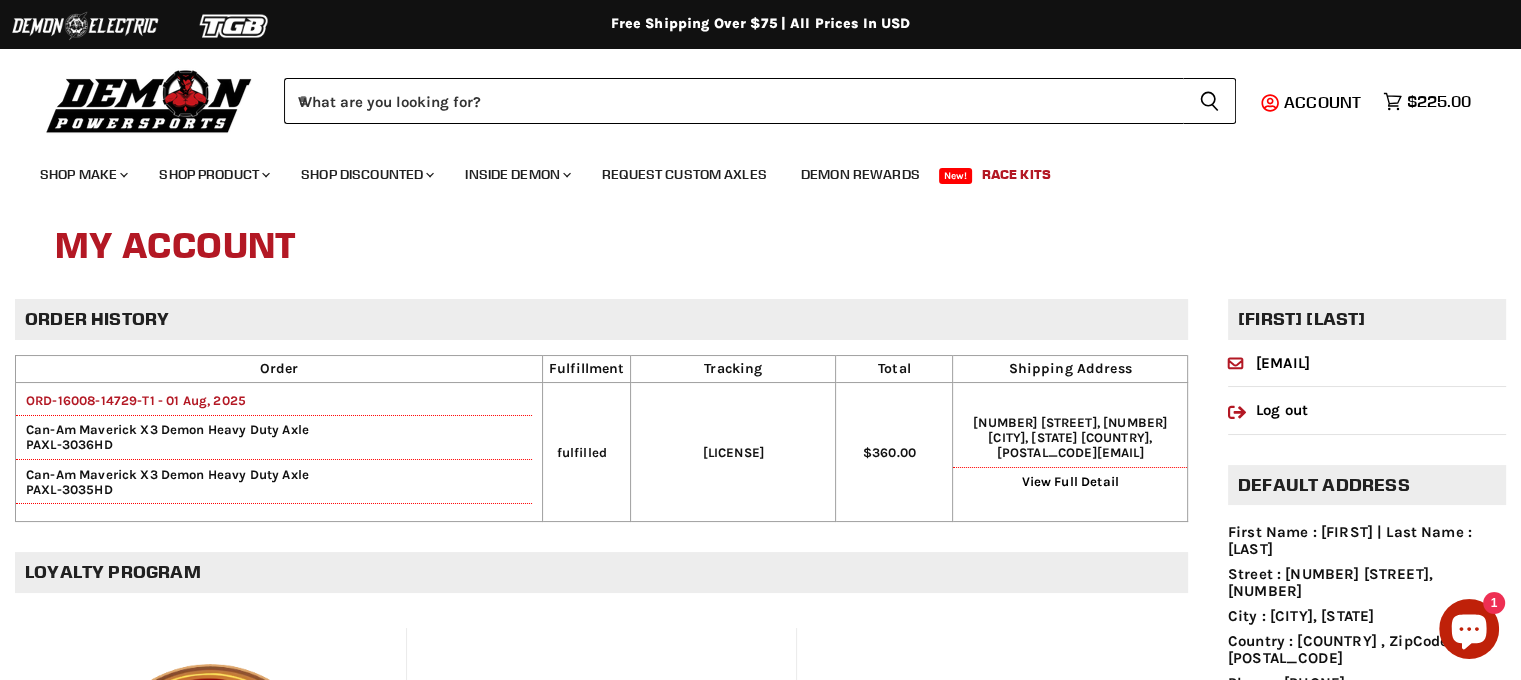 click on "ORD-16008-14729-T1 - 01 Aug, 2025" at bounding box center [131, 400] 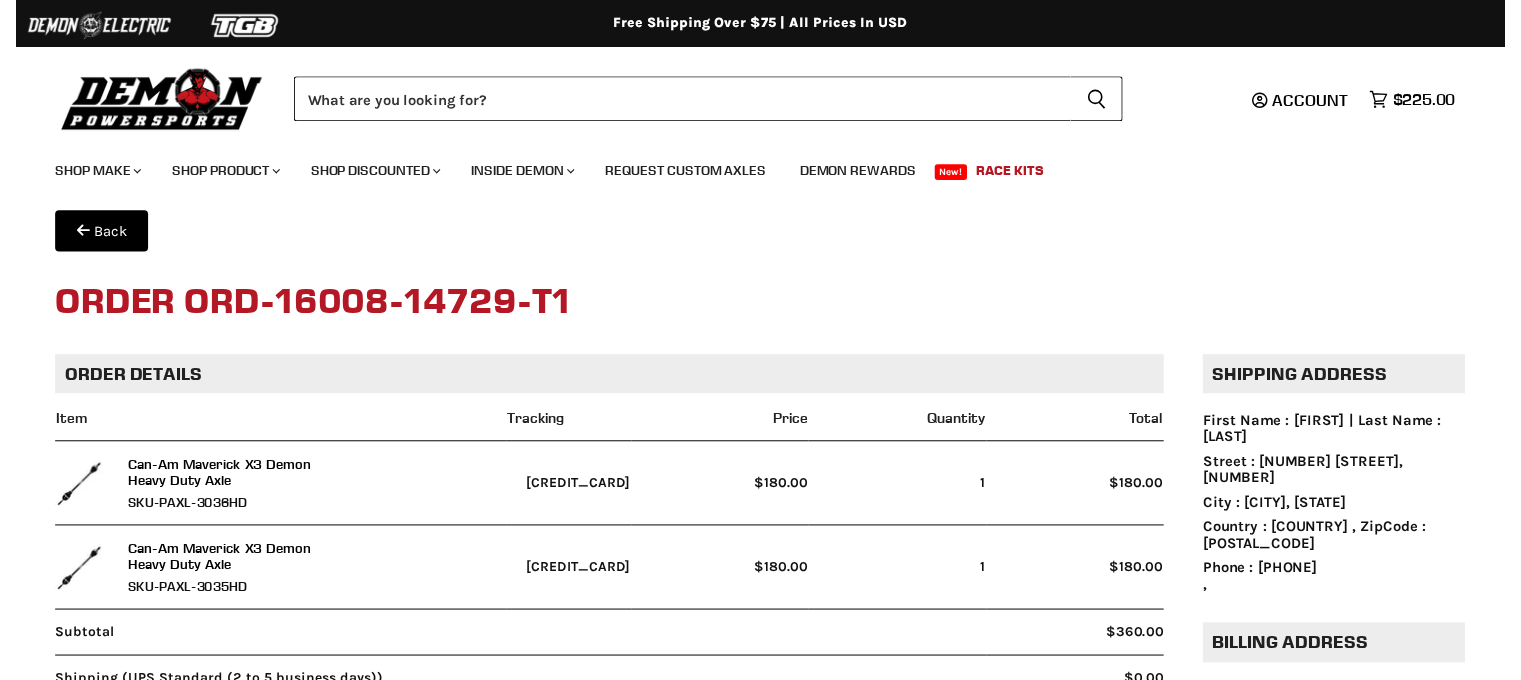 scroll, scrollTop: 0, scrollLeft: 0, axis: both 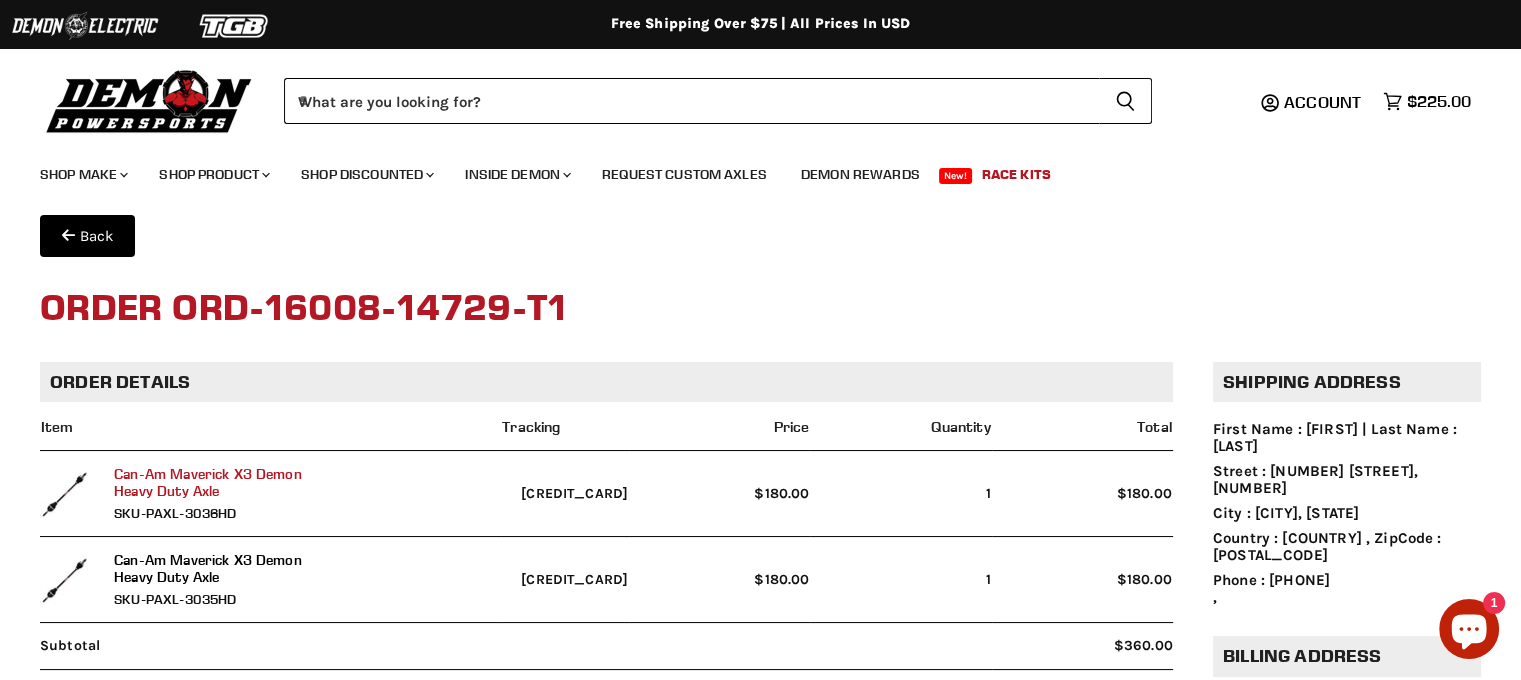 click on "Can-Am Maverick X3 Demon Heavy Duty Axle" at bounding box center (210, 482) 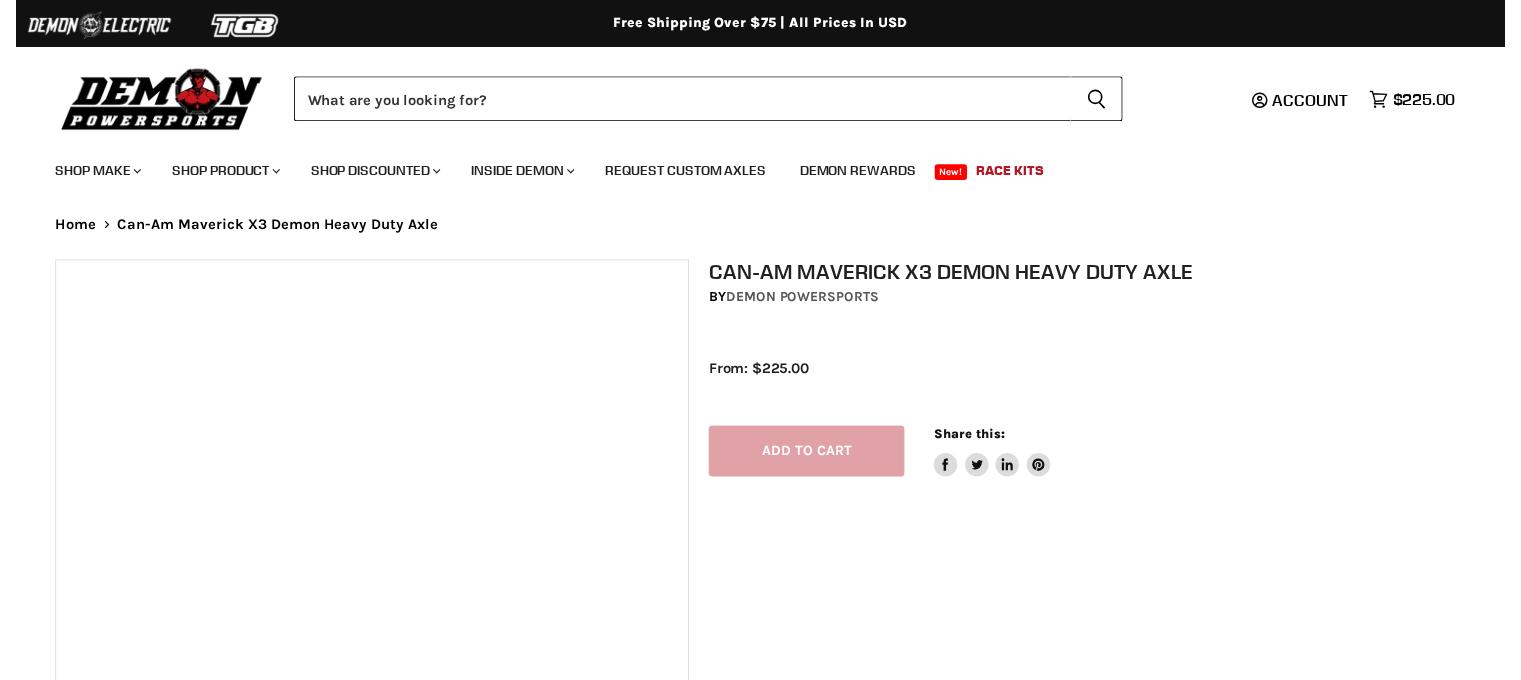 scroll, scrollTop: 0, scrollLeft: 0, axis: both 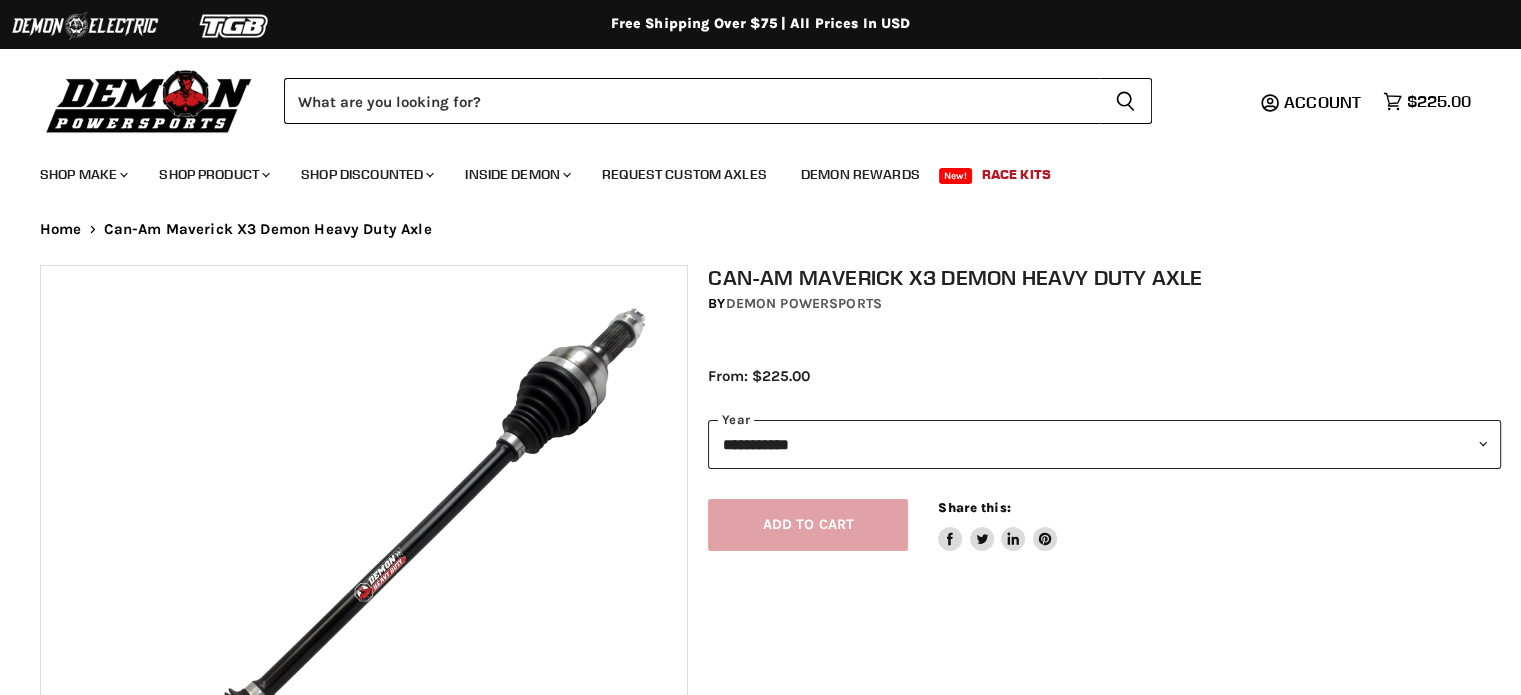 select on "******" 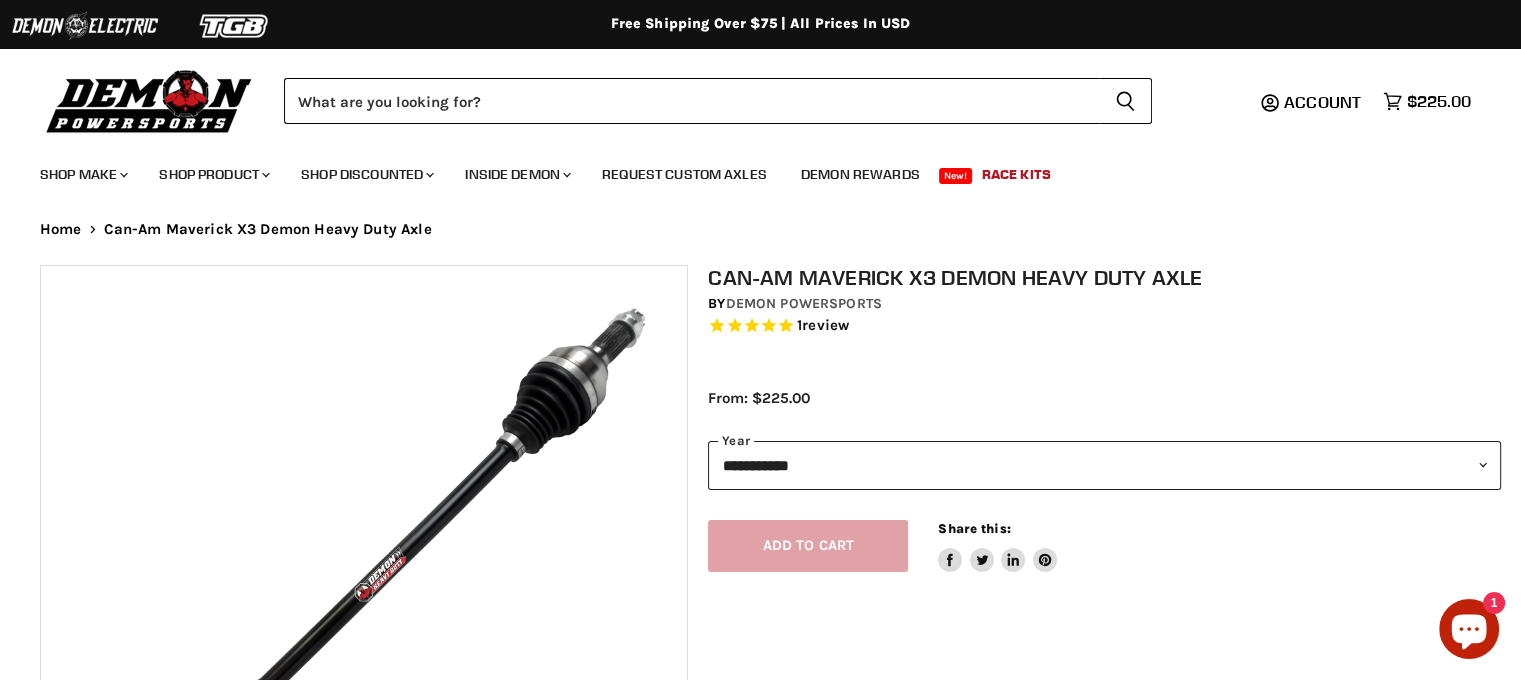 scroll, scrollTop: 0, scrollLeft: 0, axis: both 